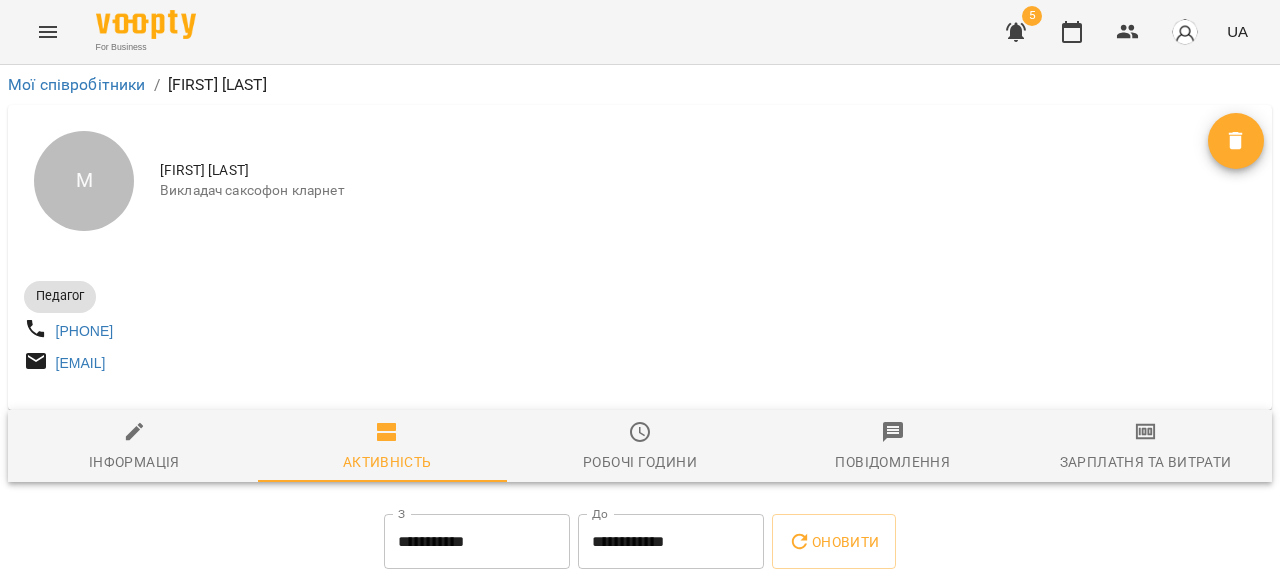 scroll, scrollTop: 0, scrollLeft: 0, axis: both 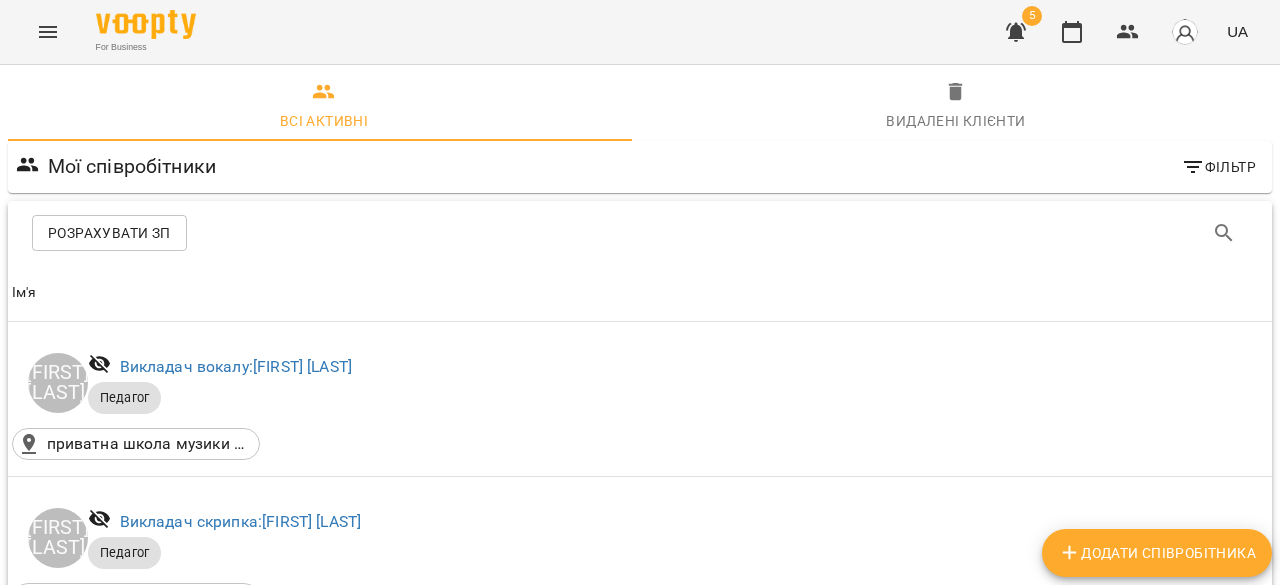 click on "Викладач гітара, бас-гітара, електрогітара, укулєлє:  [FIRST] [LAST]" at bounding box center (365, 986) 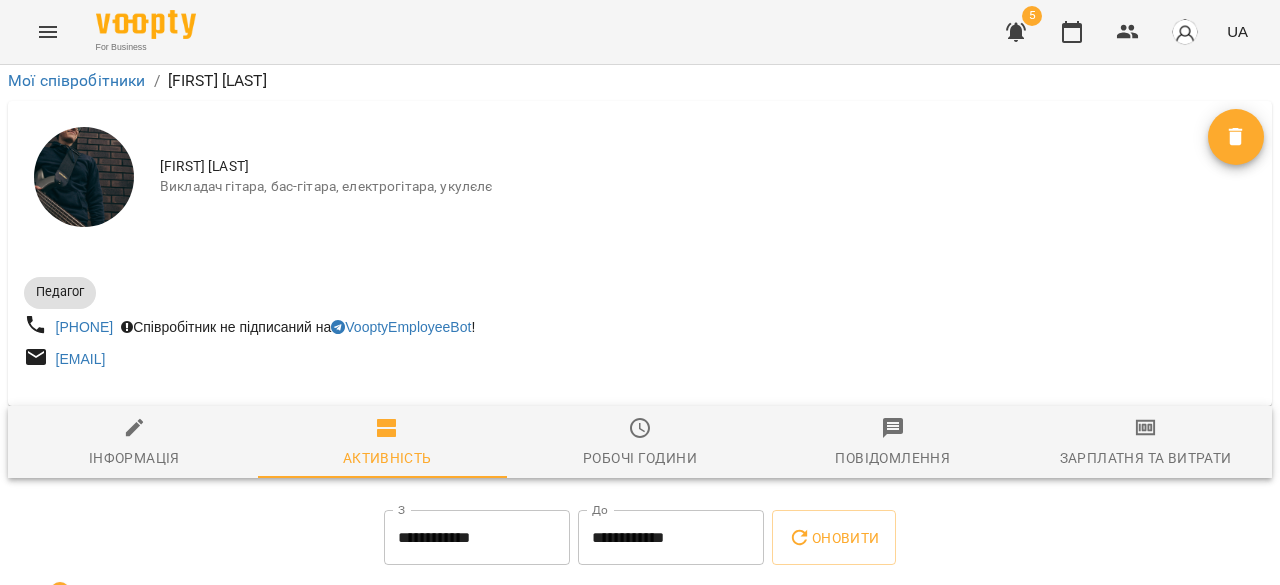 scroll, scrollTop: 300, scrollLeft: 0, axis: vertical 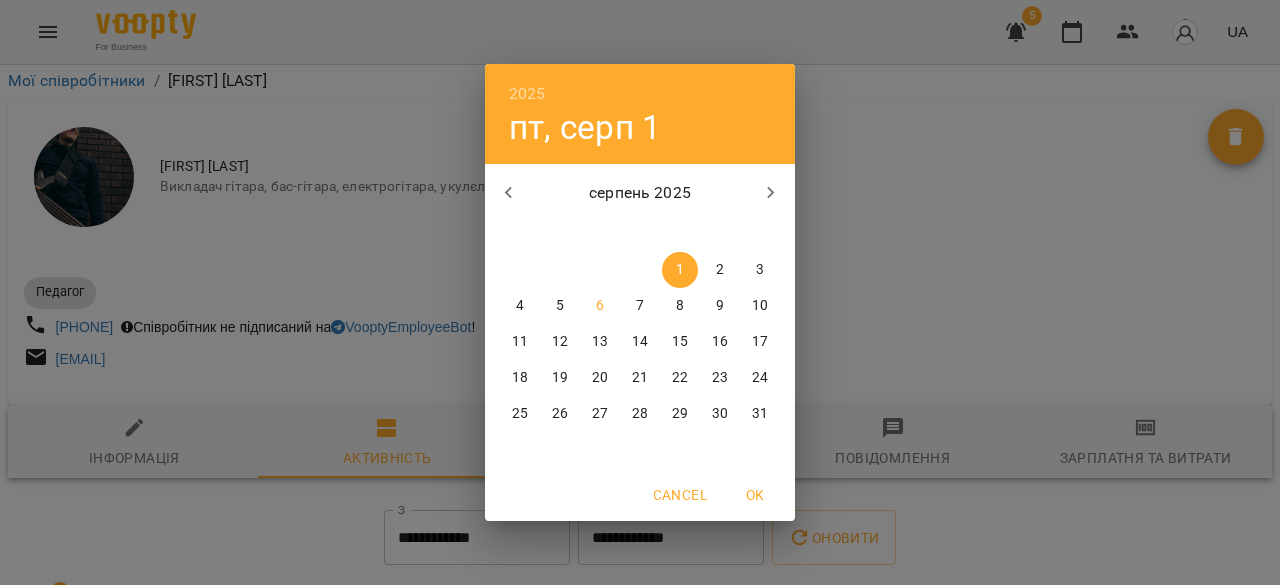 click 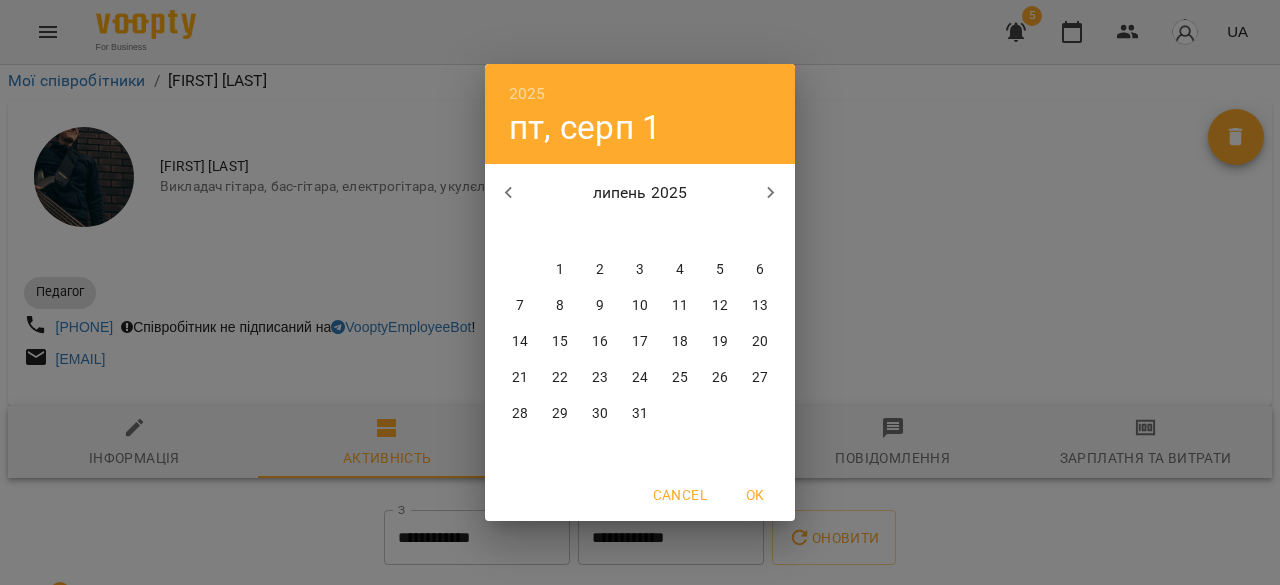 click on "1" at bounding box center (560, 270) 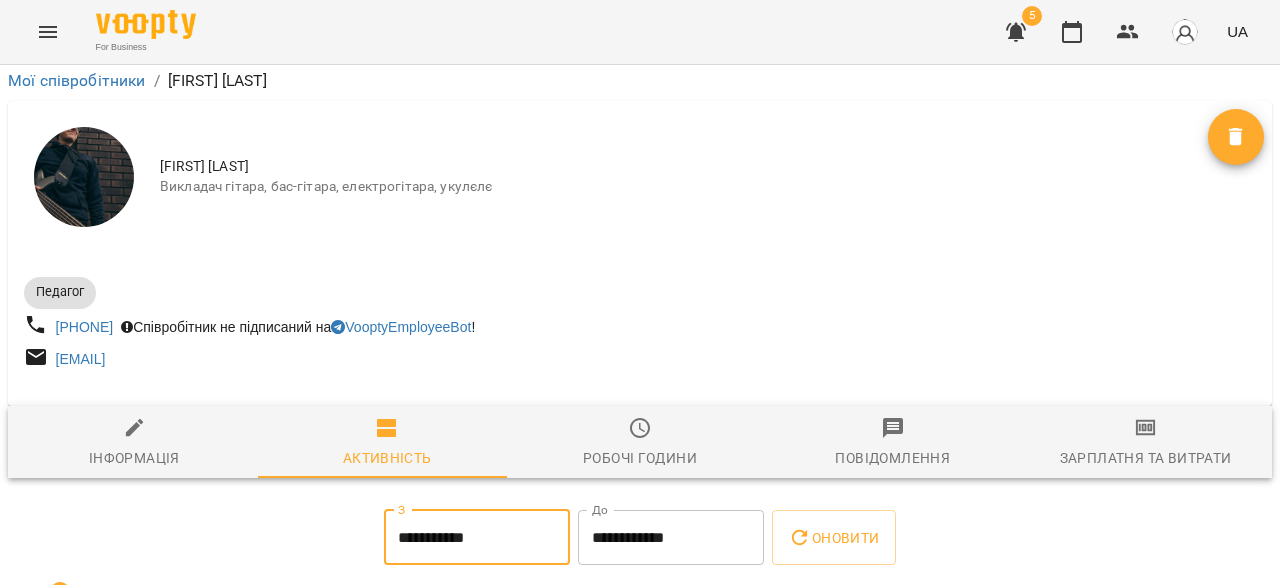 click on "**********" at bounding box center (671, 538) 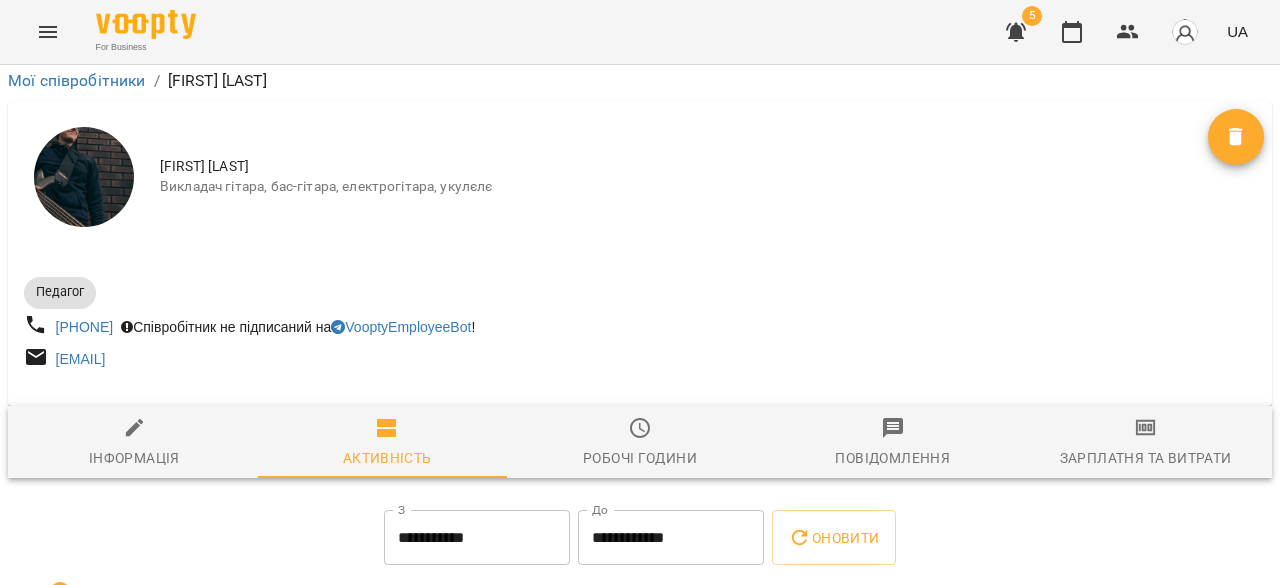 click on "**********" at bounding box center (671, 538) 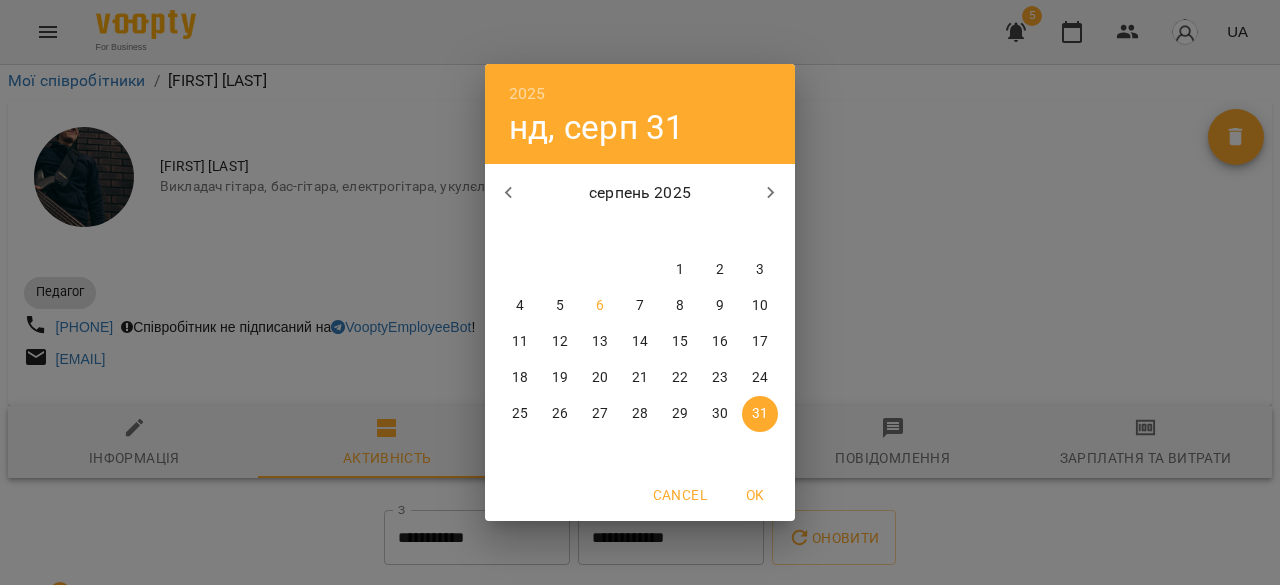 click 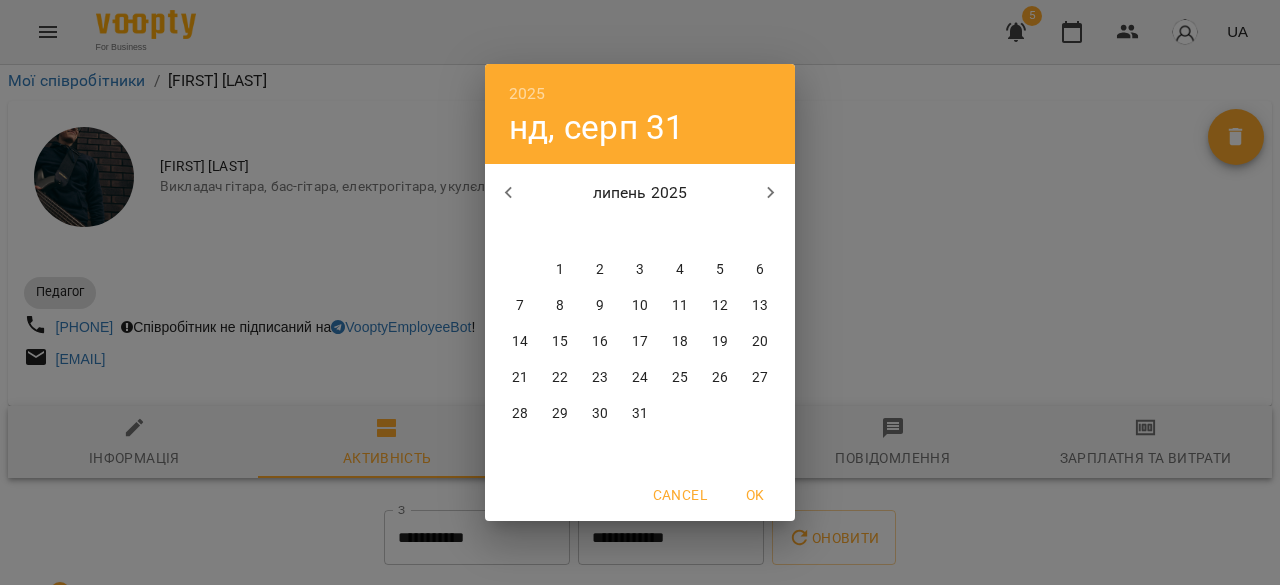 click on "31" at bounding box center [640, 414] 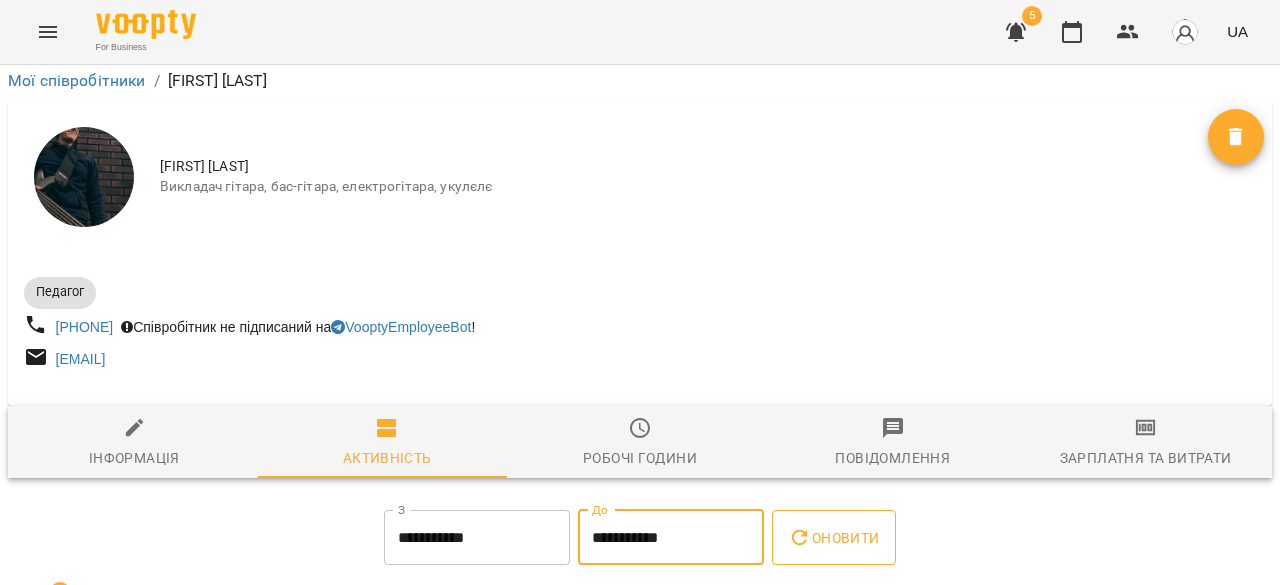 click on "Оновити" at bounding box center (833, 538) 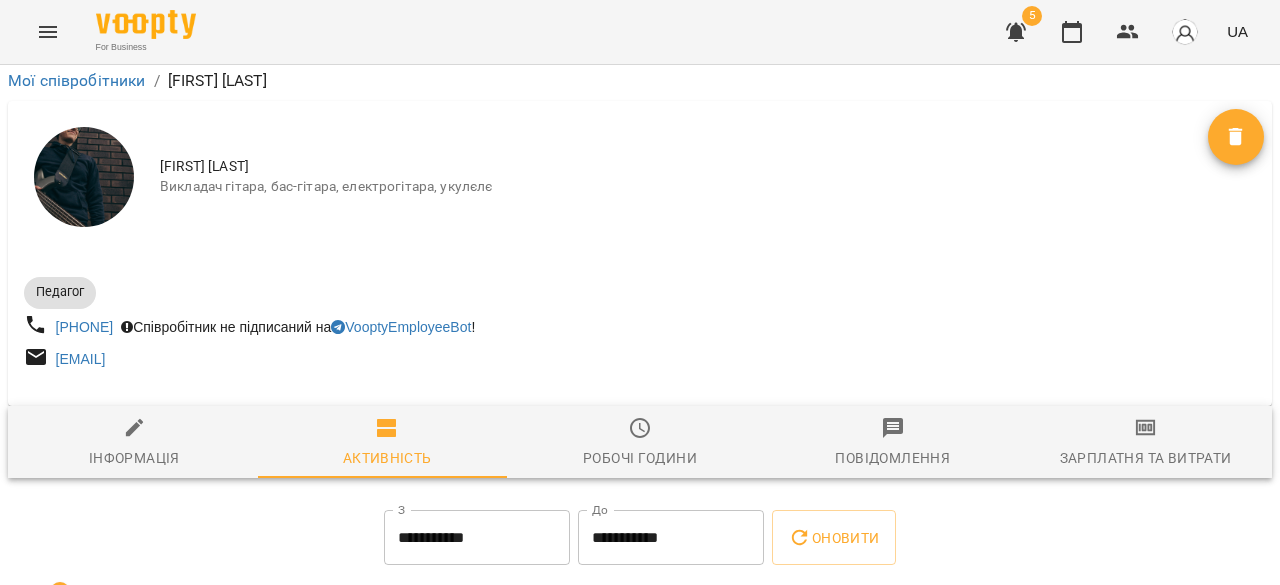 scroll, scrollTop: 1671, scrollLeft: 0, axis: vertical 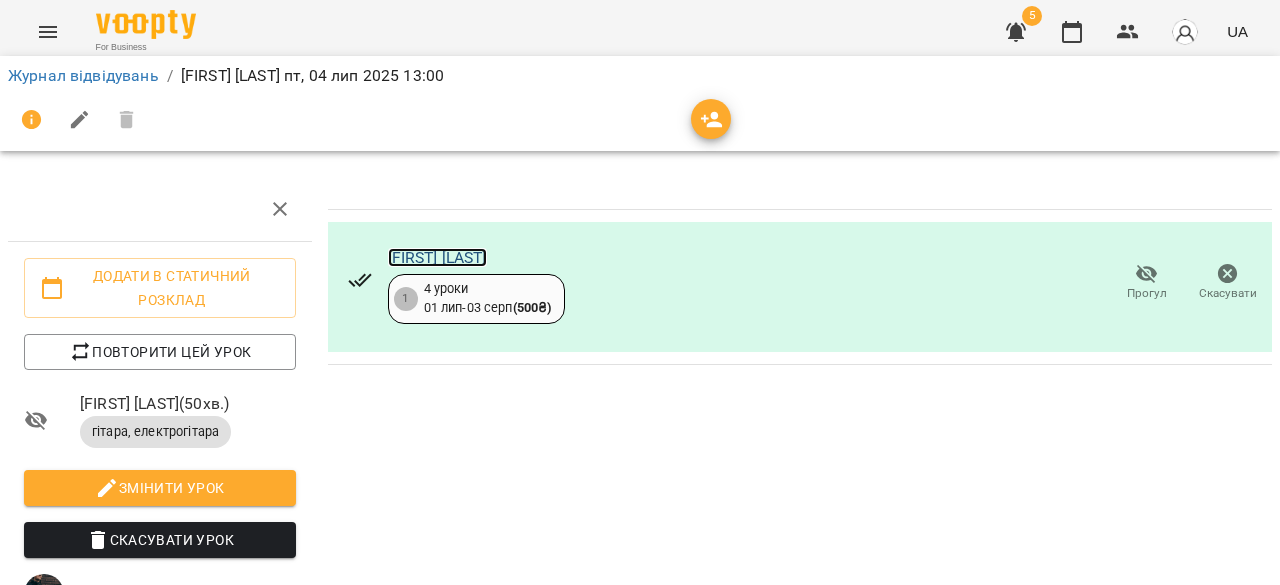 click on "[FIRST] [LAST]" at bounding box center [437, 257] 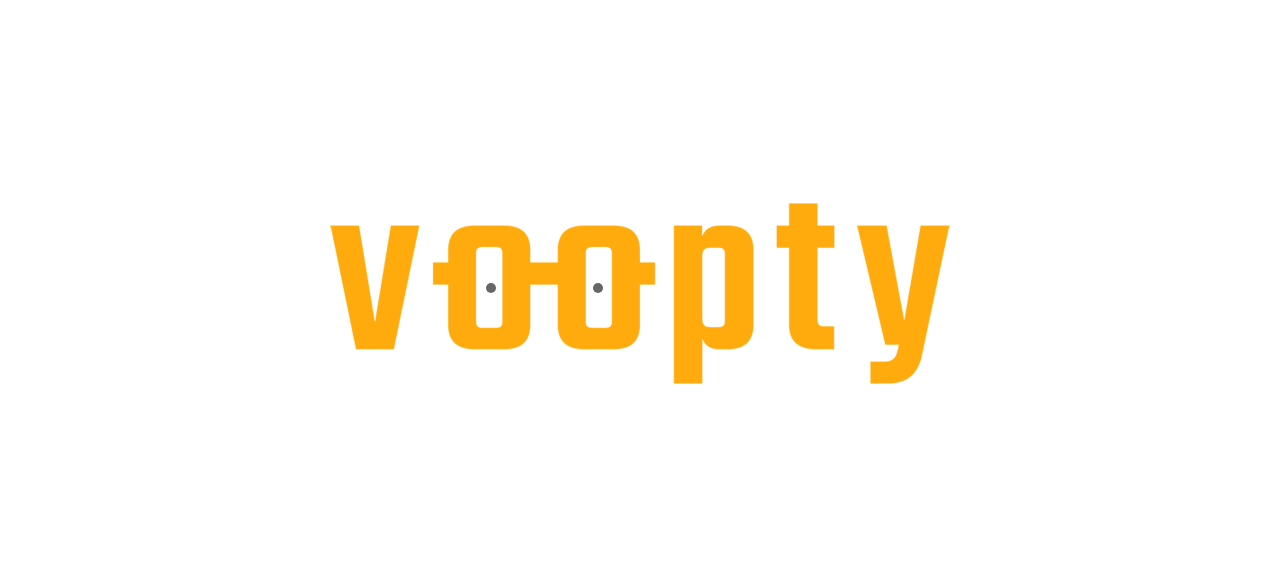 scroll, scrollTop: 0, scrollLeft: 0, axis: both 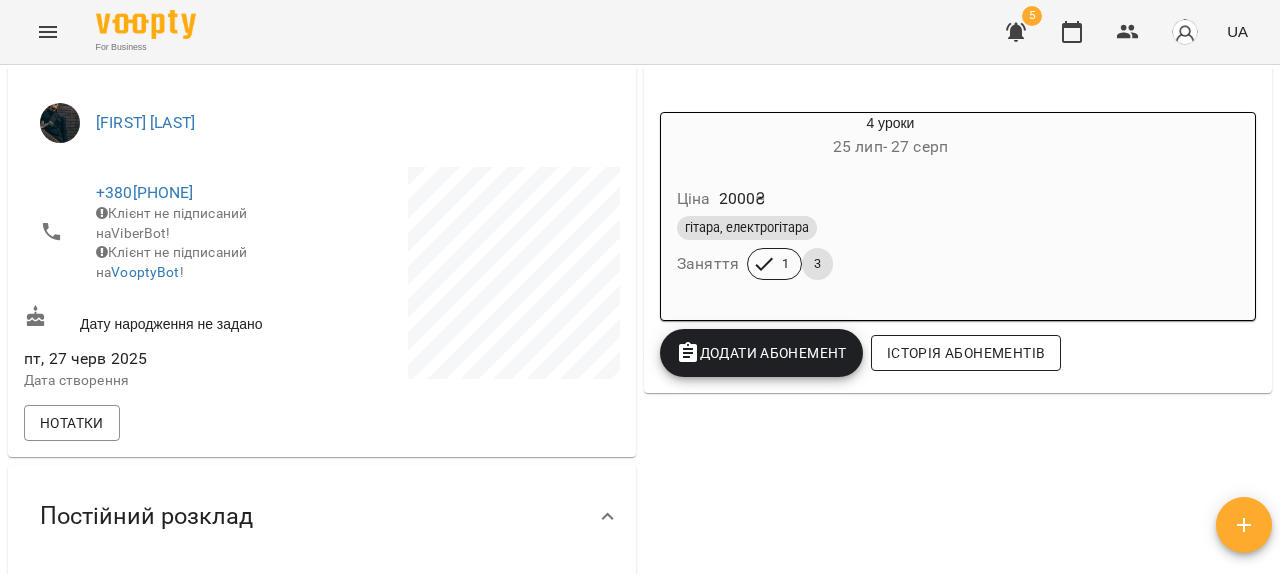 click on "Історія абонементів" at bounding box center [966, 353] 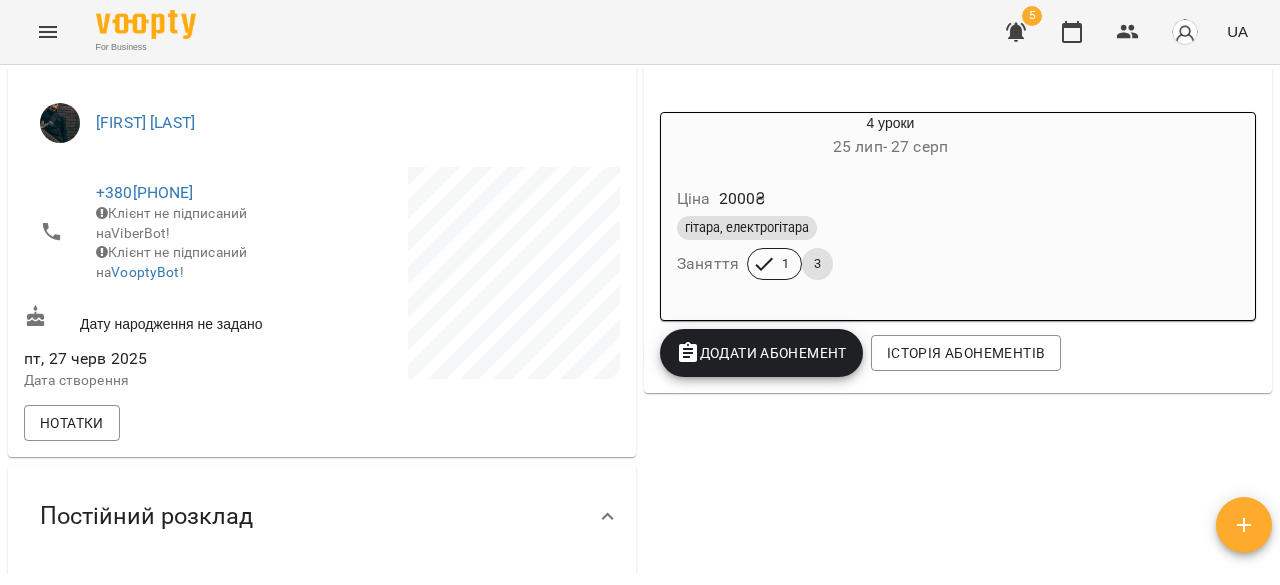 scroll, scrollTop: 366, scrollLeft: 0, axis: vertical 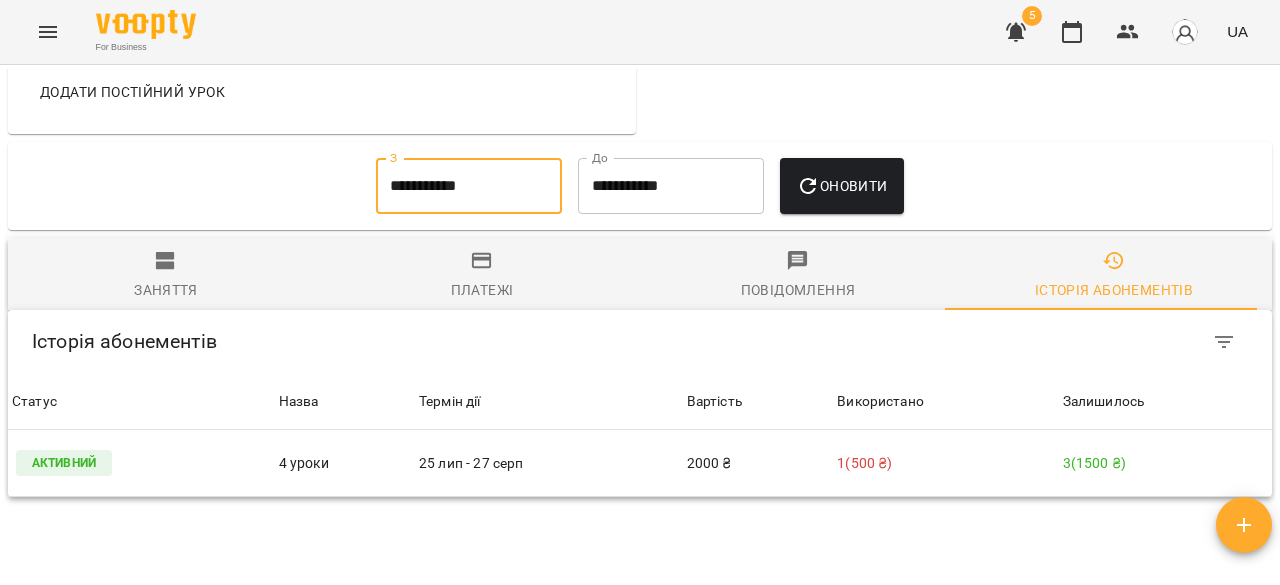 click on "**********" at bounding box center (469, 186) 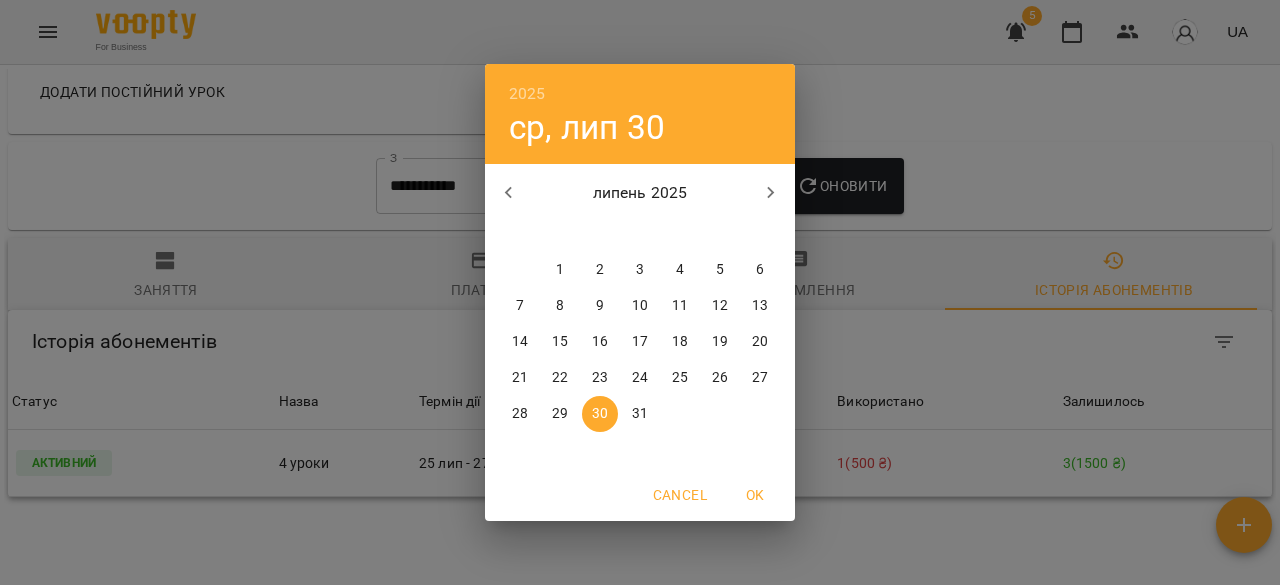 click 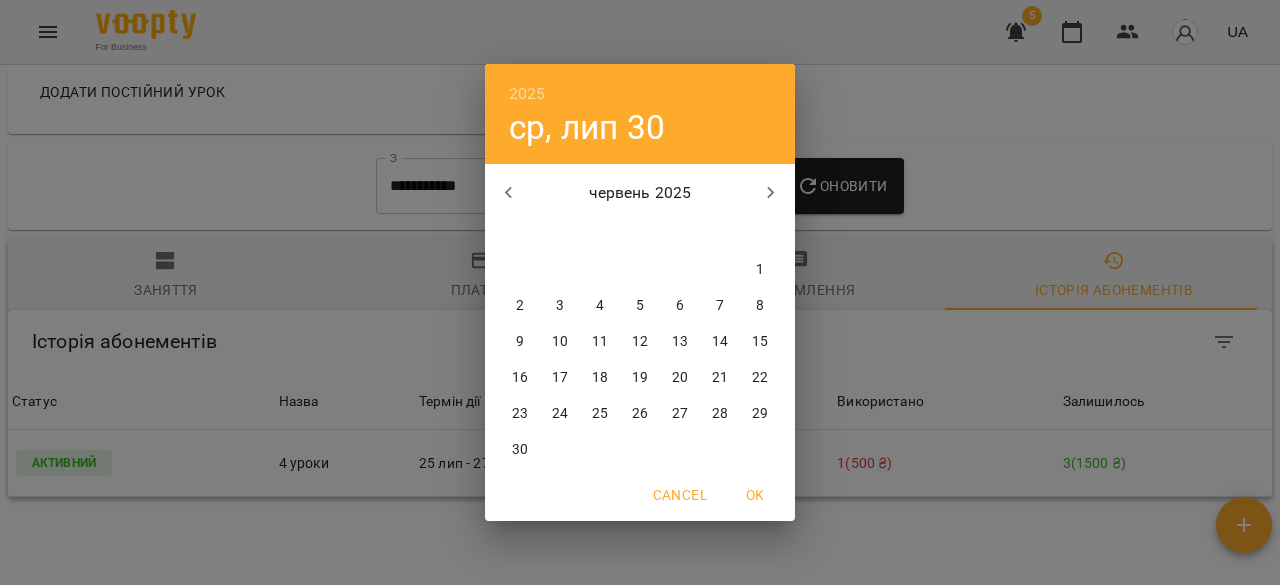 click on "1" at bounding box center (760, 270) 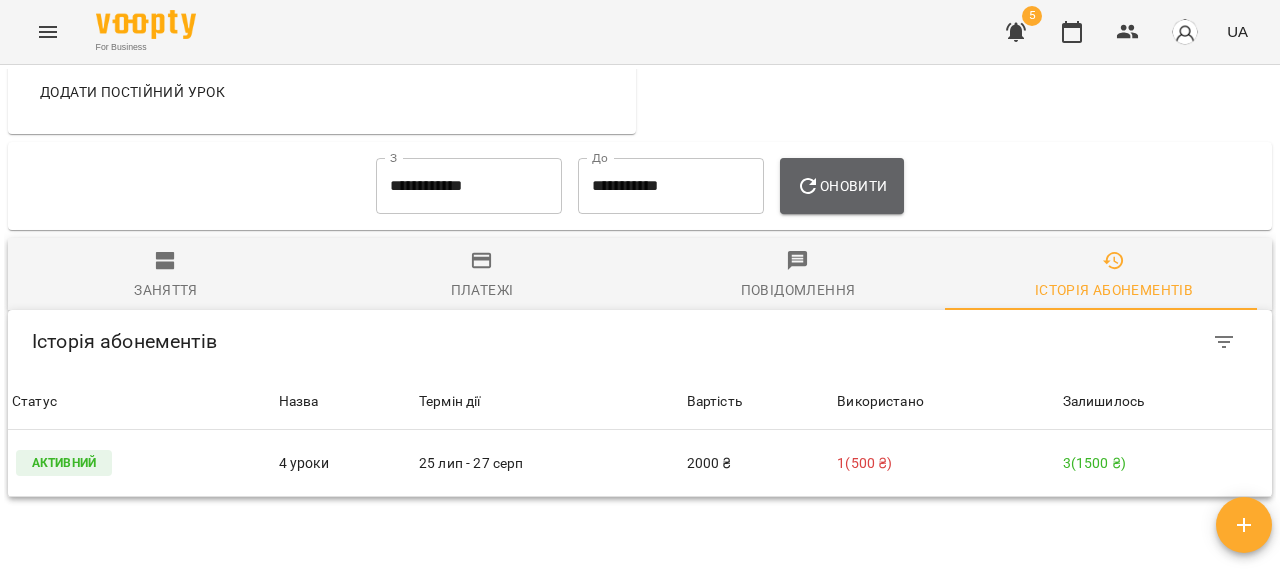 click 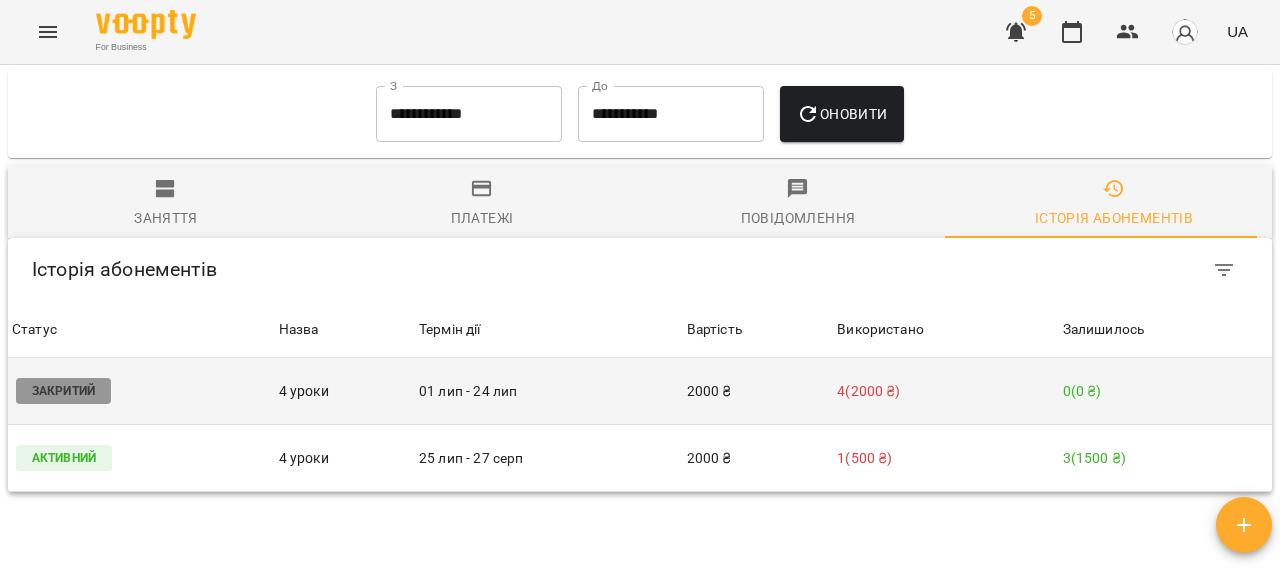 scroll, scrollTop: 958, scrollLeft: 0, axis: vertical 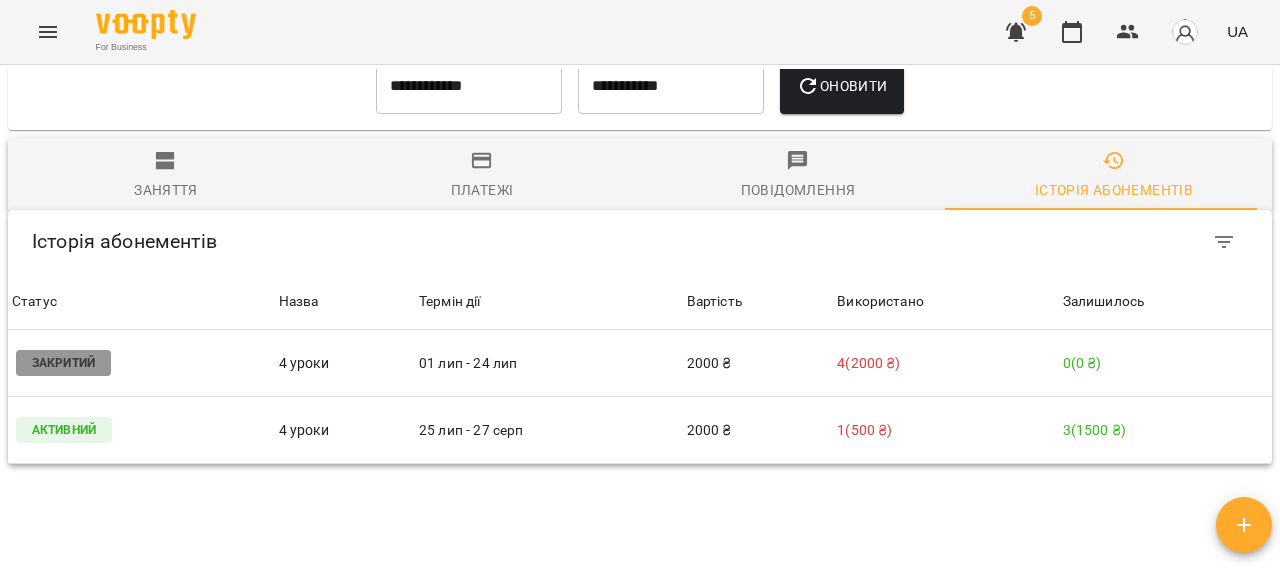 click 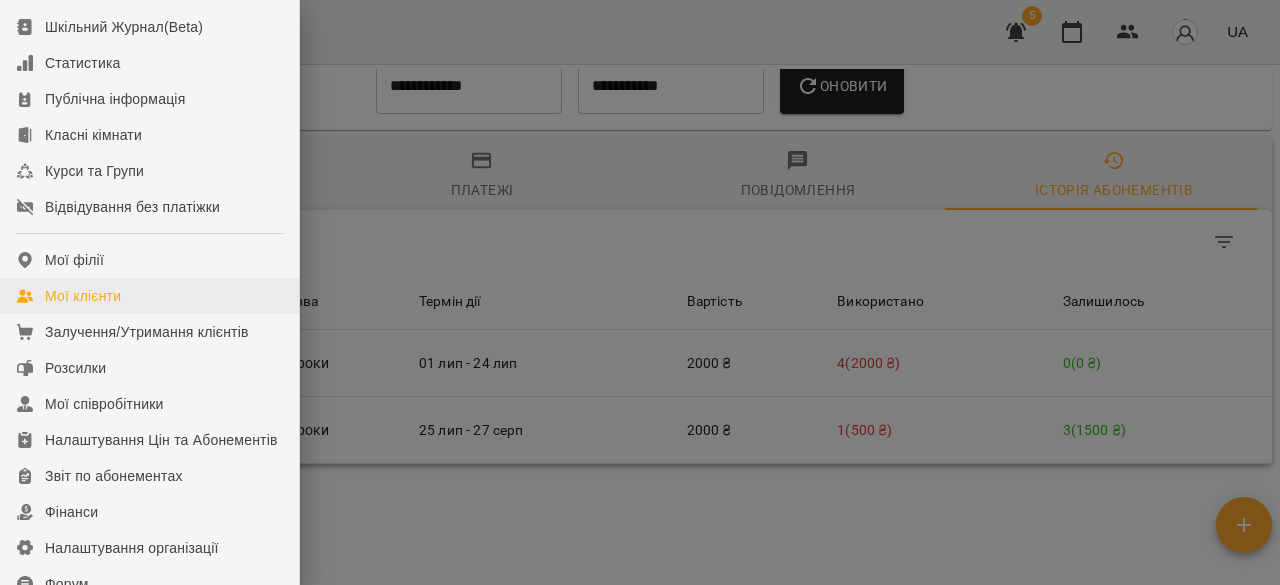 scroll, scrollTop: 200, scrollLeft: 0, axis: vertical 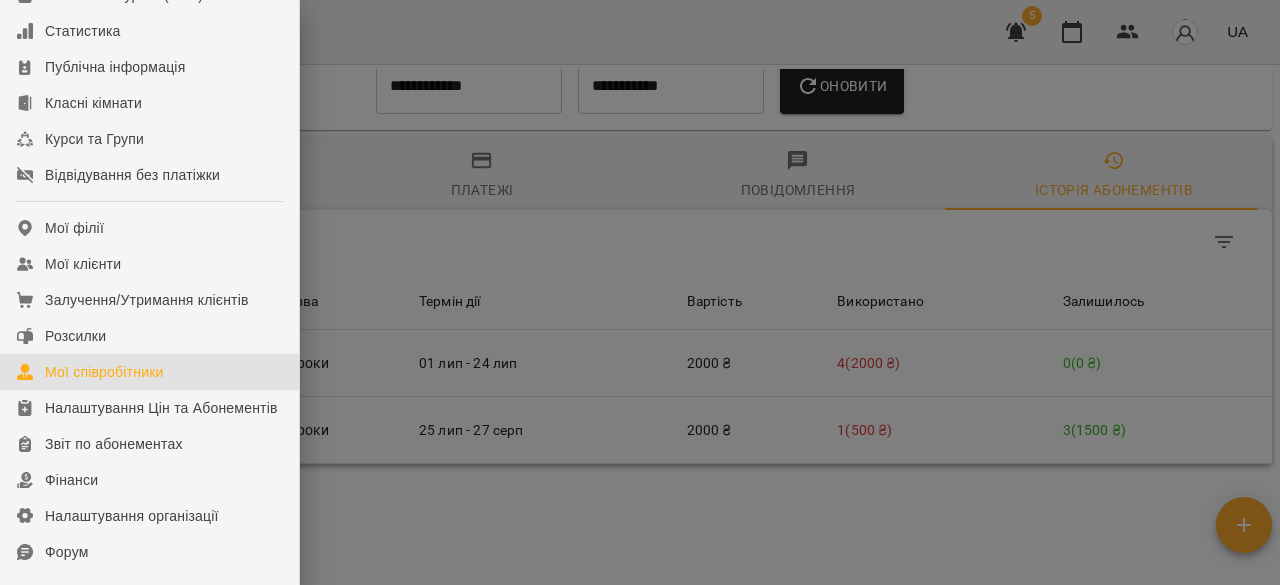 click on "Мої співробітники" at bounding box center [104, 372] 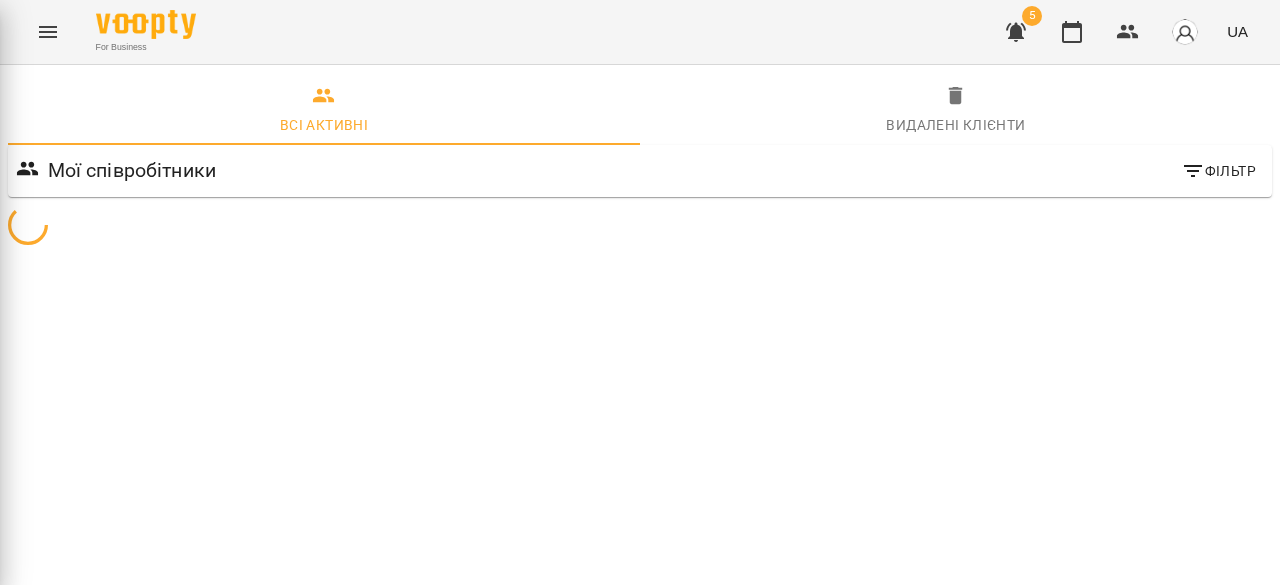 scroll, scrollTop: 0, scrollLeft: 0, axis: both 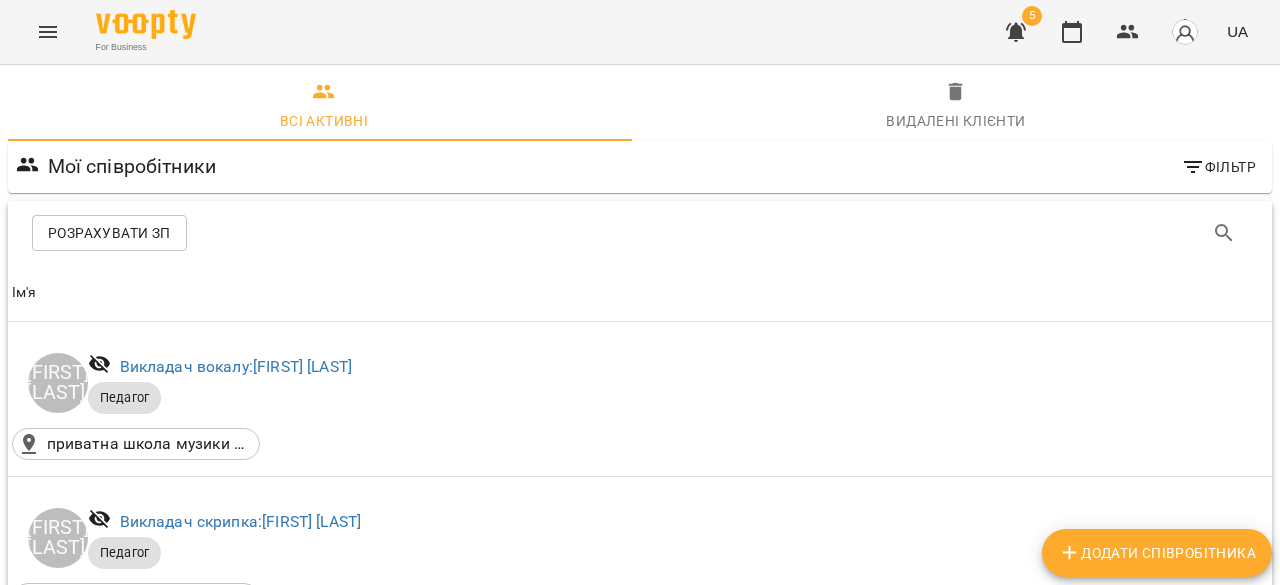 click on "Викладач барабани:  Галінін Дмитро" at bounding box center [247, 1452] 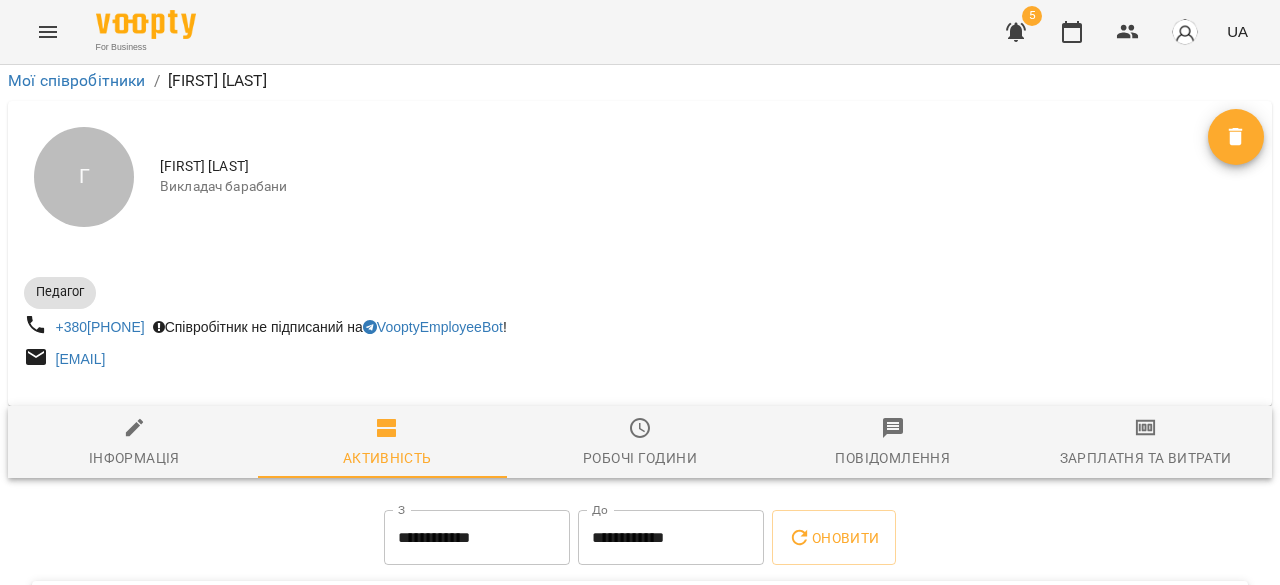 scroll, scrollTop: 278, scrollLeft: 0, axis: vertical 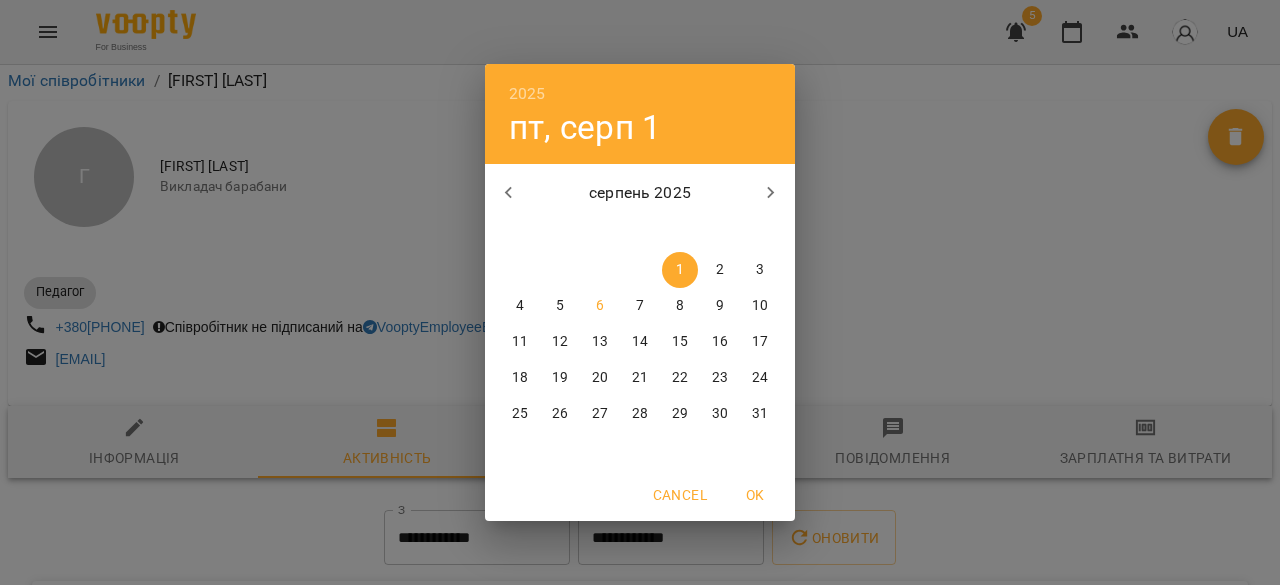 click 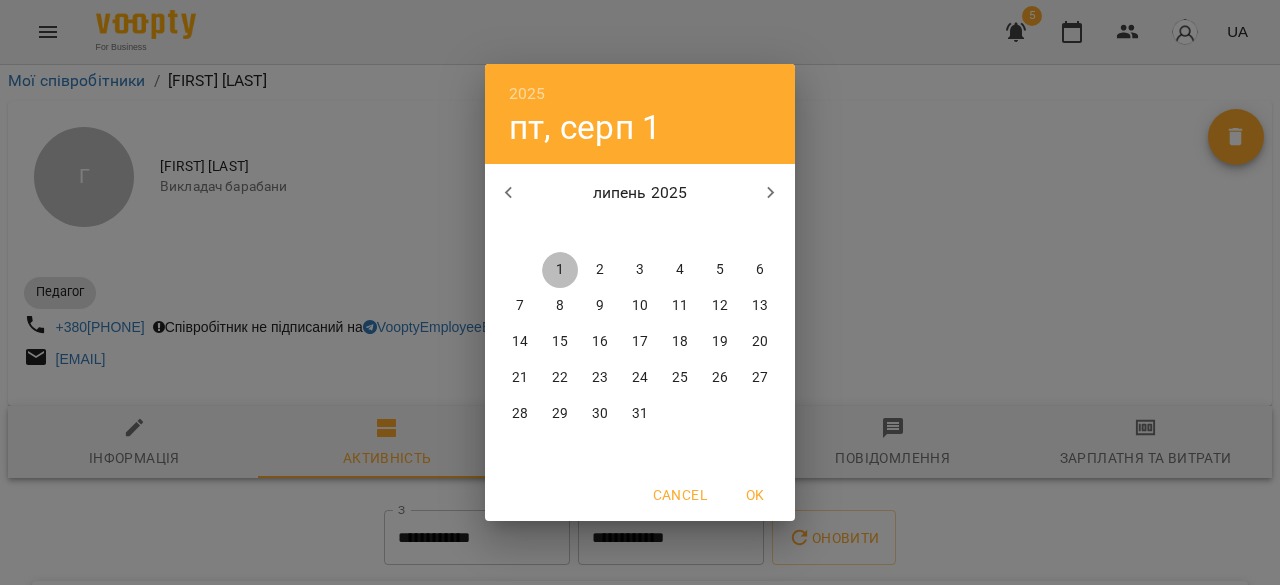 click on "1" at bounding box center (560, 270) 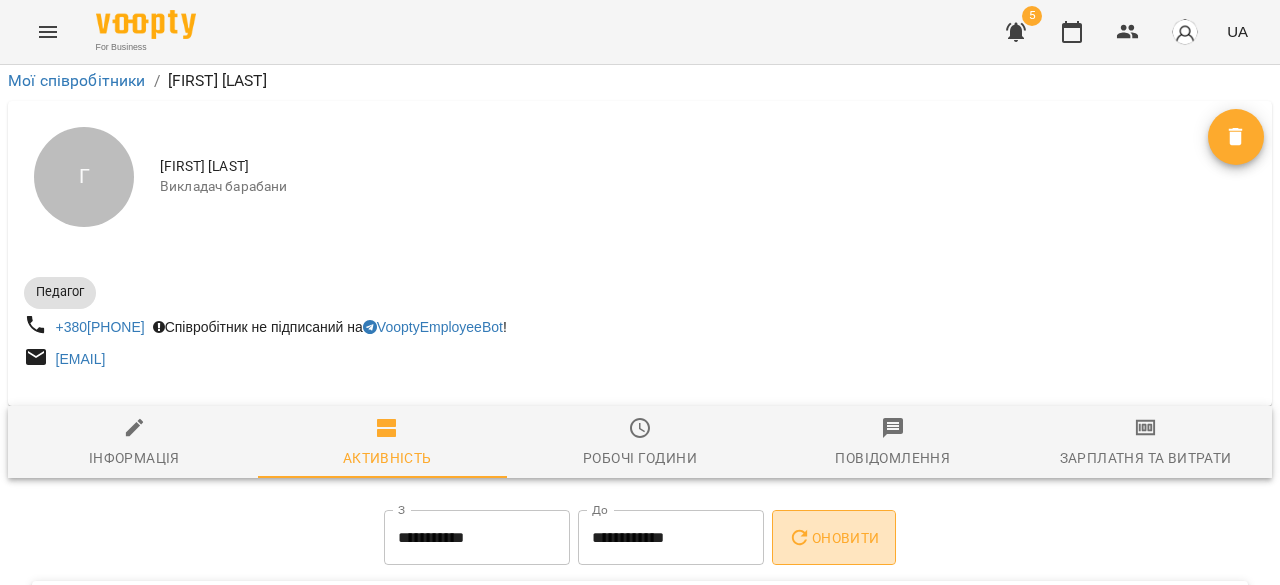 click on "Оновити" at bounding box center [833, 538] 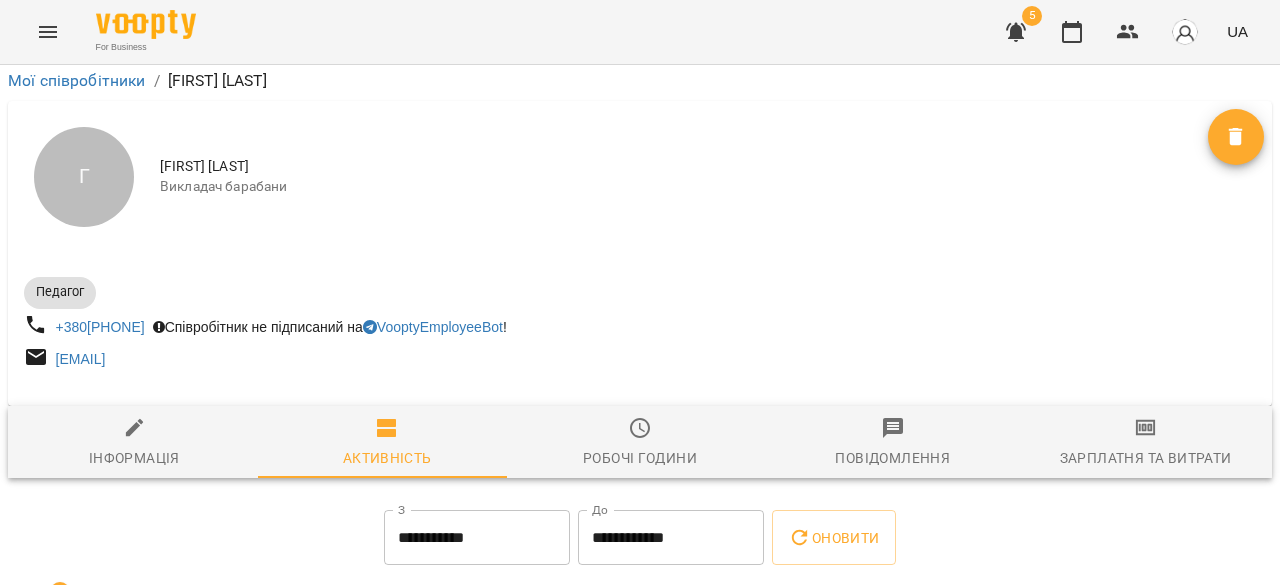 scroll, scrollTop: 1245, scrollLeft: 0, axis: vertical 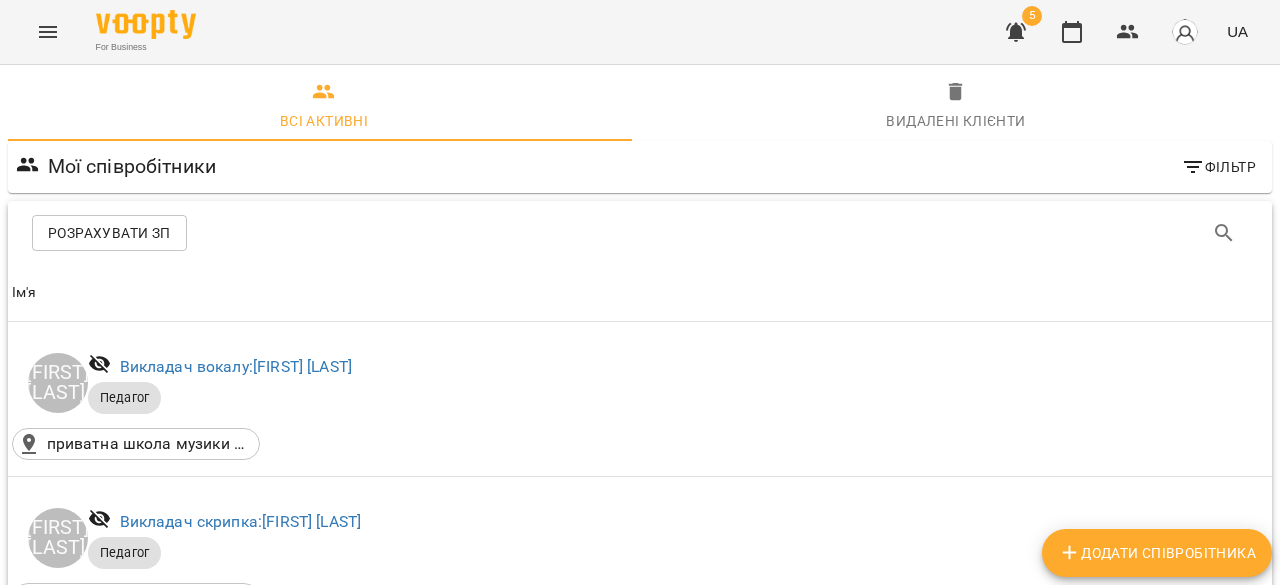 click on "Викладач  гітара електрогітара:  Рогоза Олексій" at bounding box center (289, 2848) 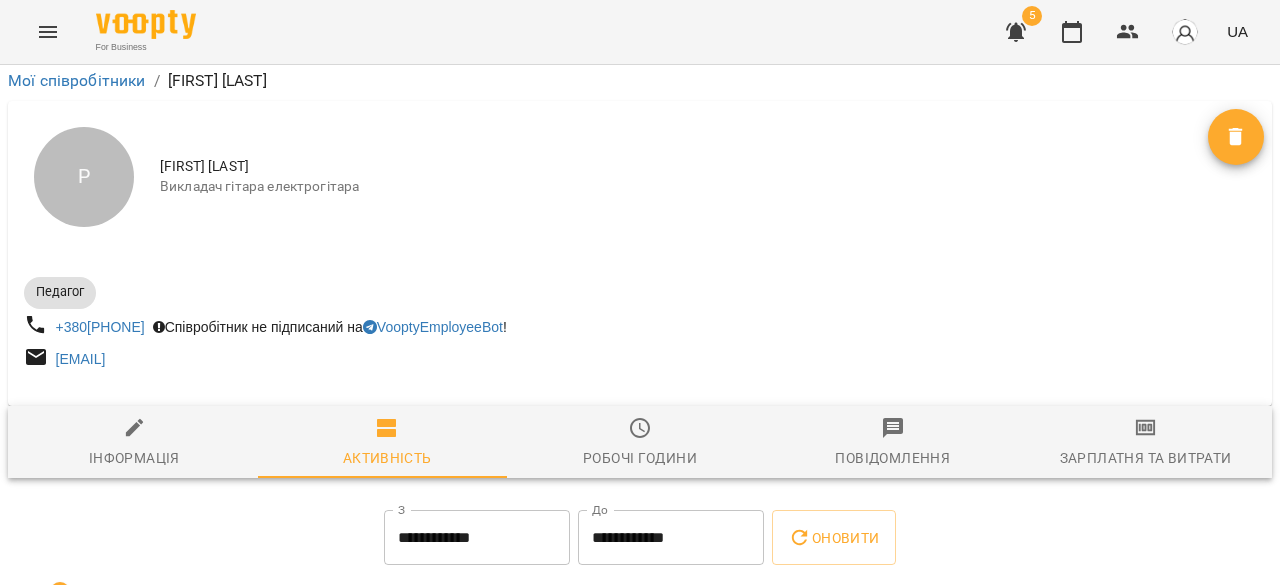 scroll, scrollTop: 300, scrollLeft: 0, axis: vertical 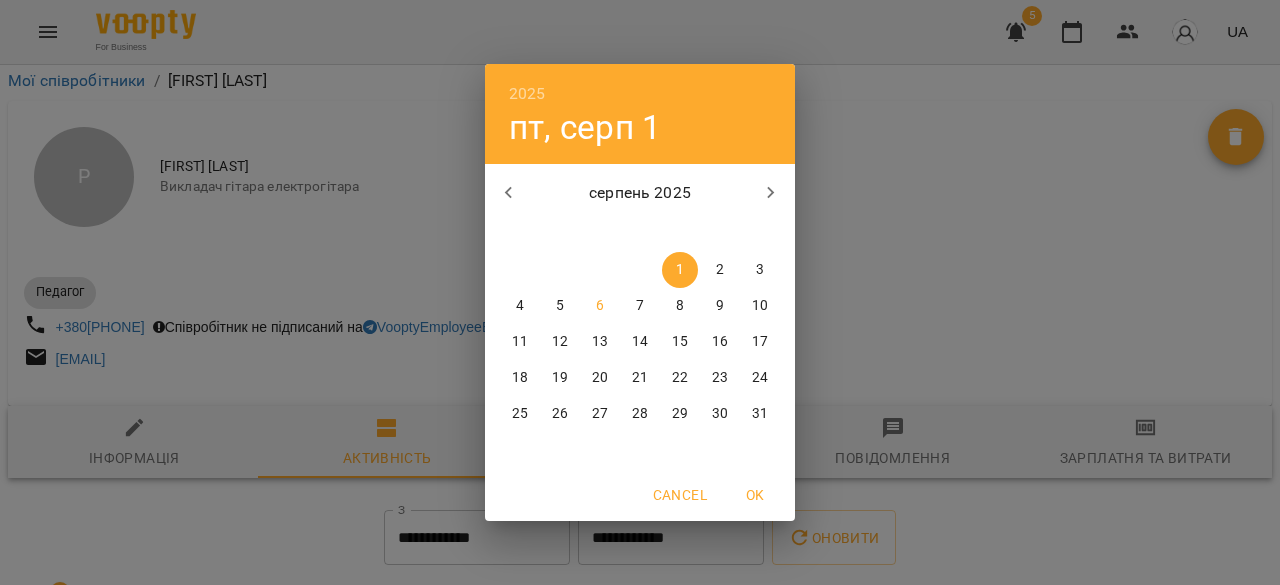 click 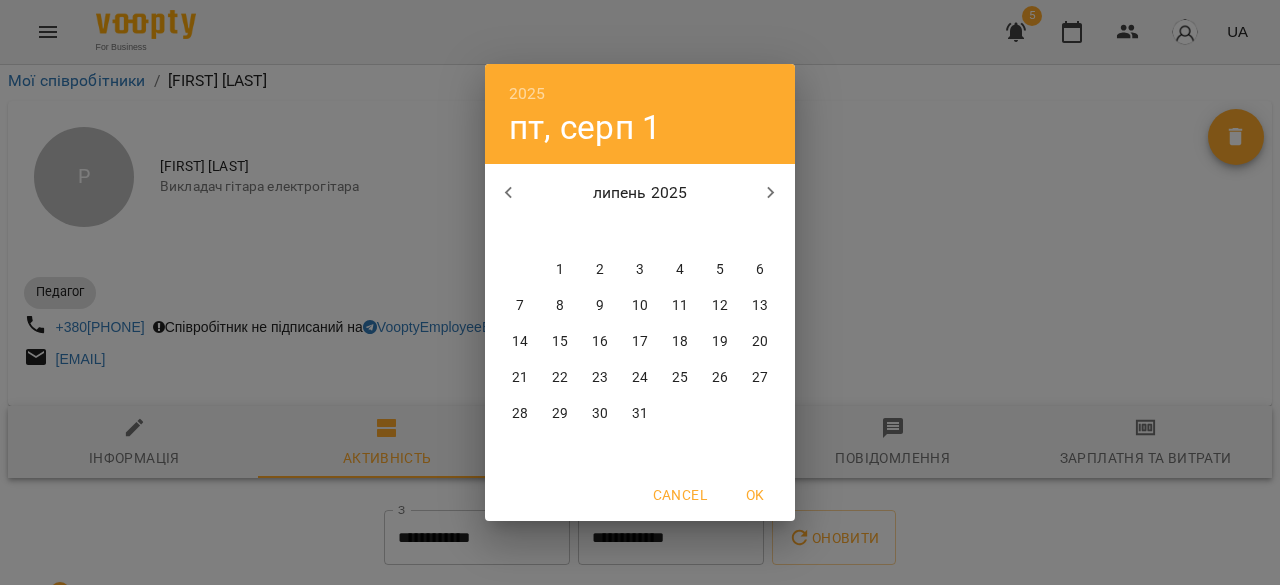 click on "1" at bounding box center (560, 270) 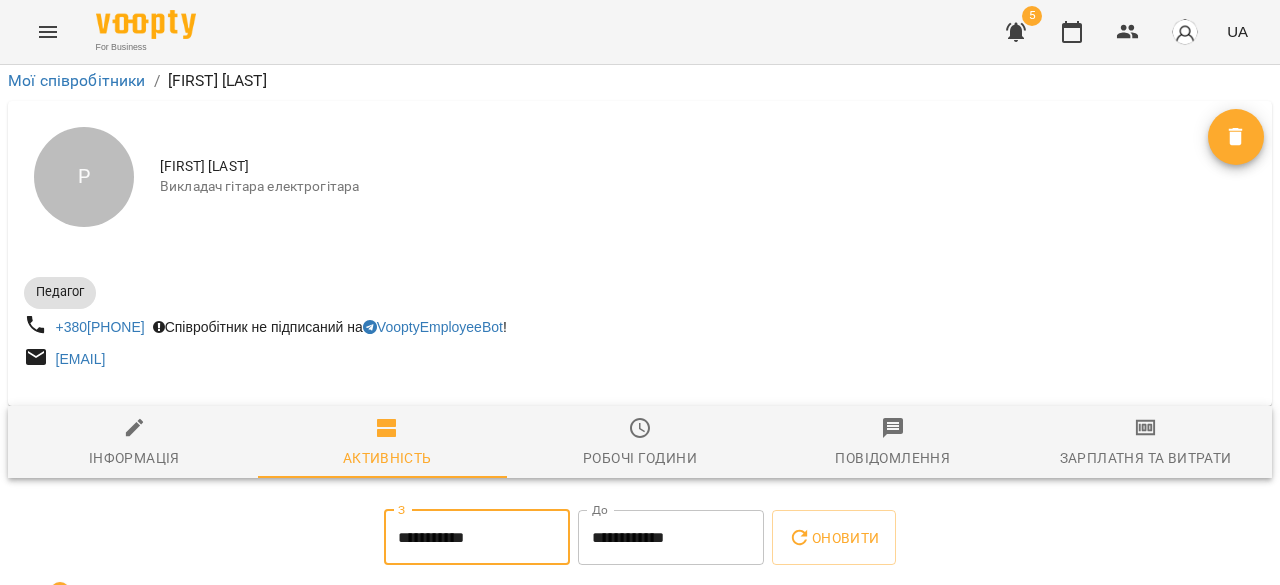 click on "**********" at bounding box center (671, 538) 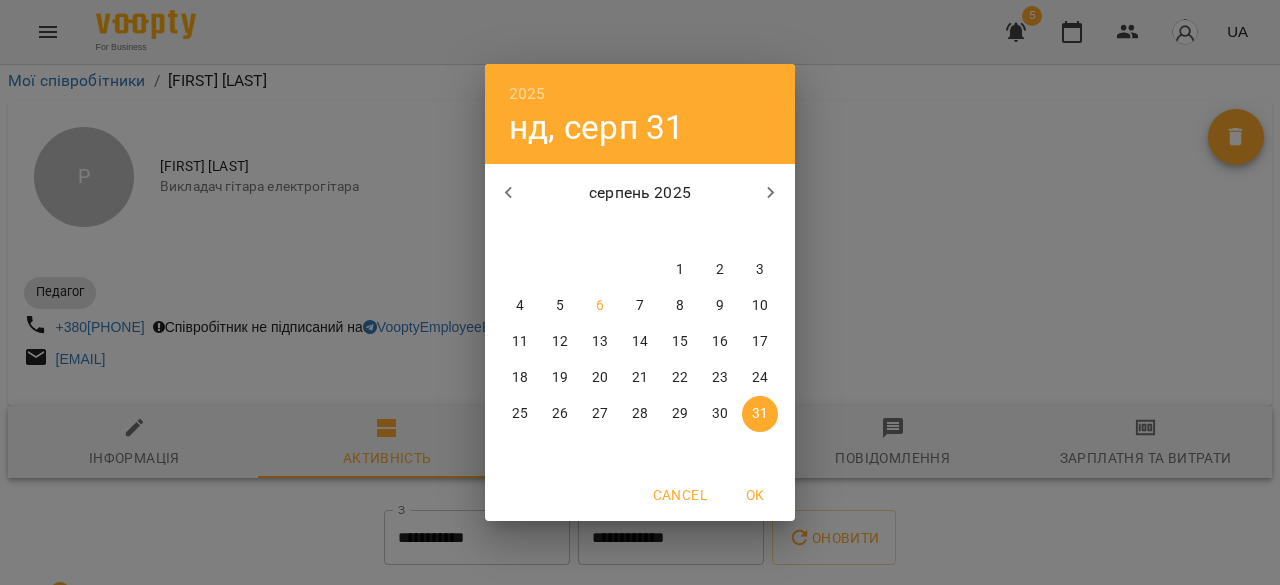 click 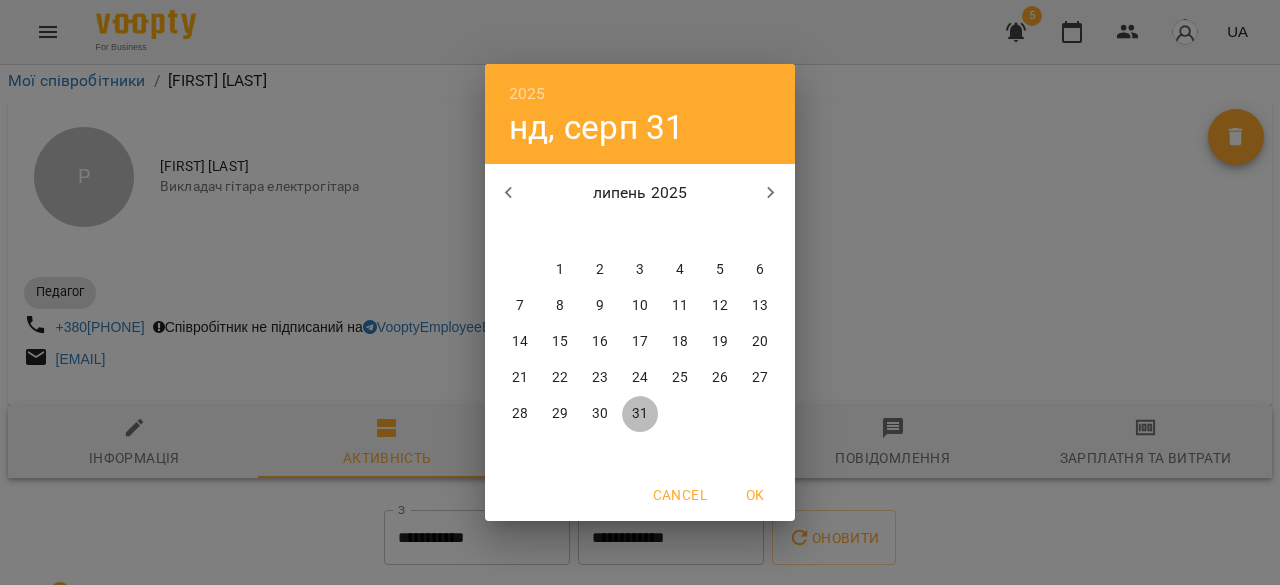 click on "31" at bounding box center [640, 414] 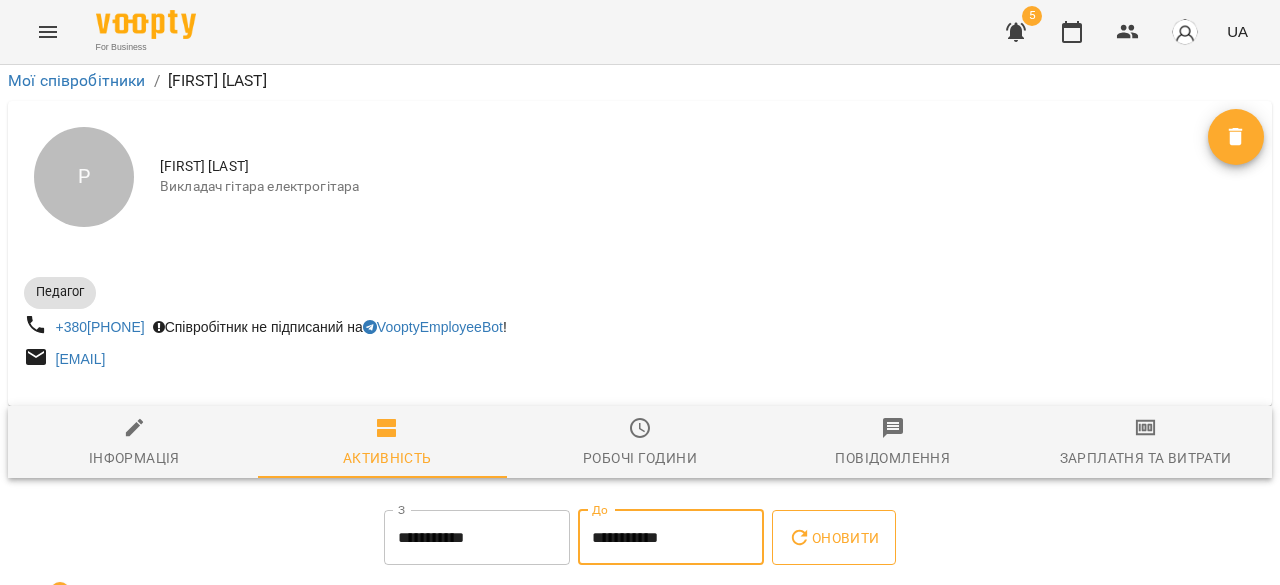 click on "Оновити" at bounding box center (833, 538) 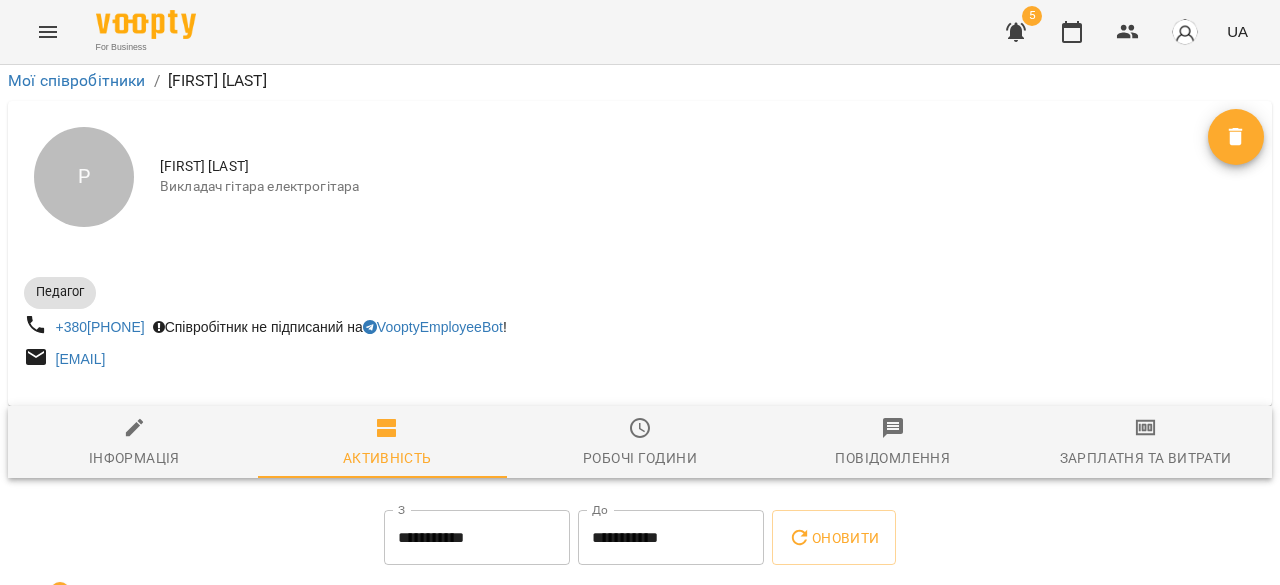 scroll, scrollTop: 1249, scrollLeft: 0, axis: vertical 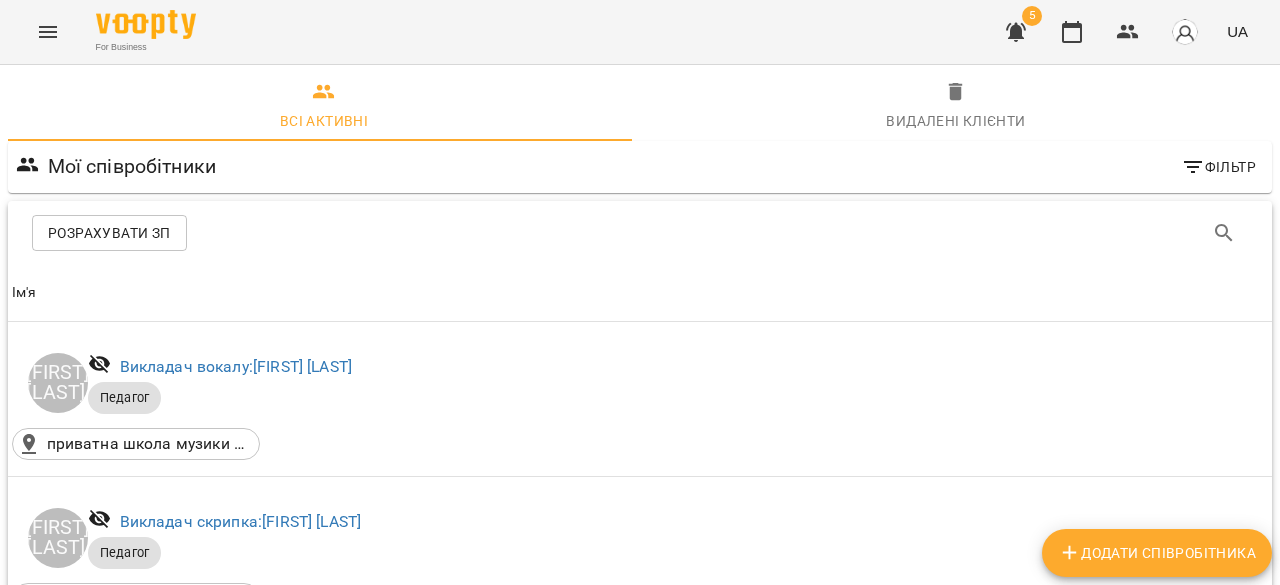 click on "Викладач барабани:  Соловей Володимир" at bounding box center (247, 3004) 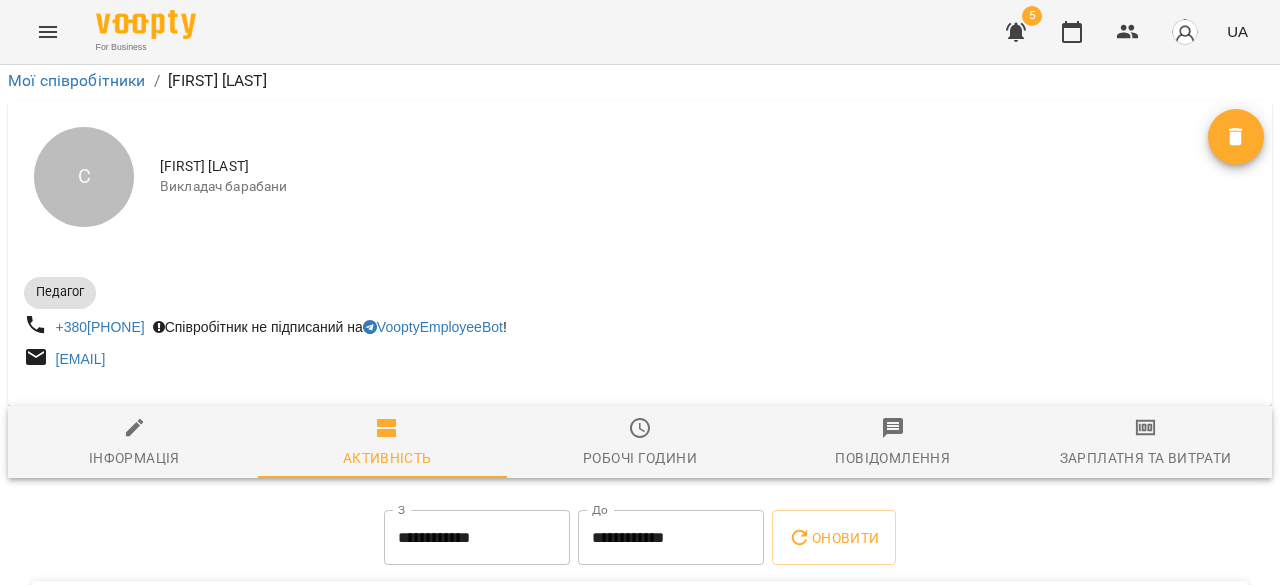 scroll, scrollTop: 278, scrollLeft: 0, axis: vertical 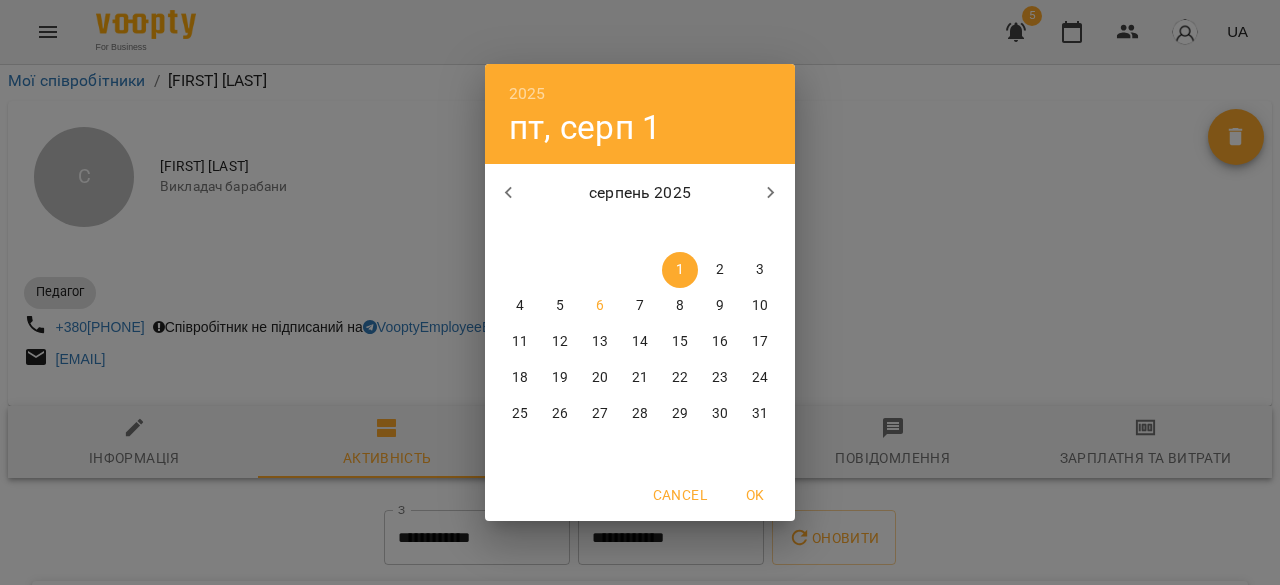 click 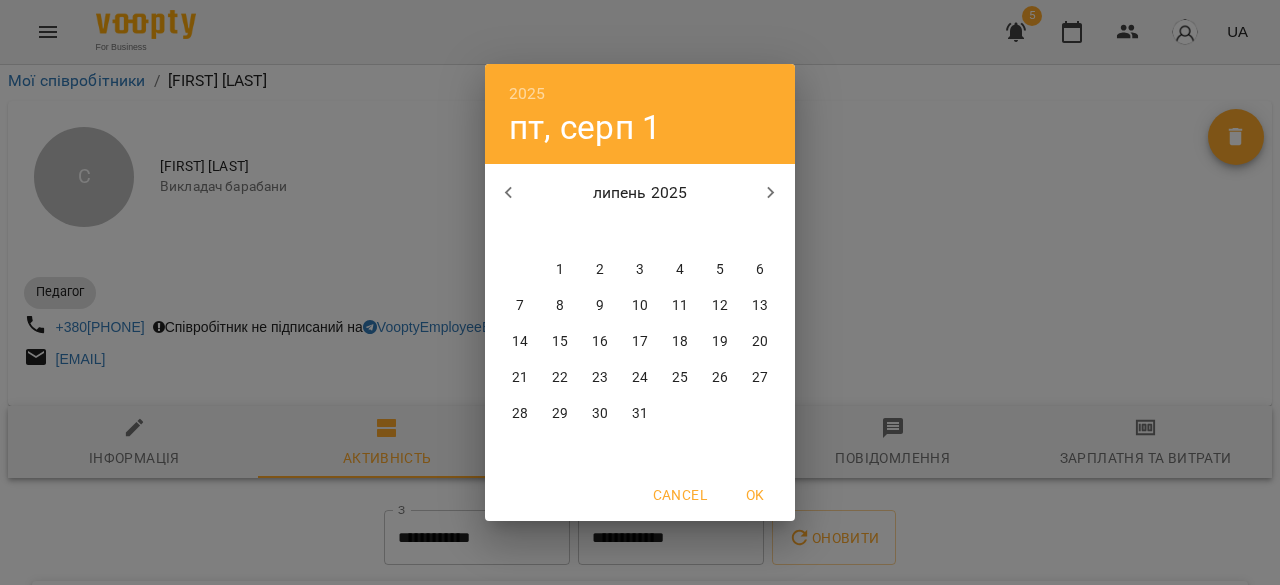 click on "1" at bounding box center [560, 270] 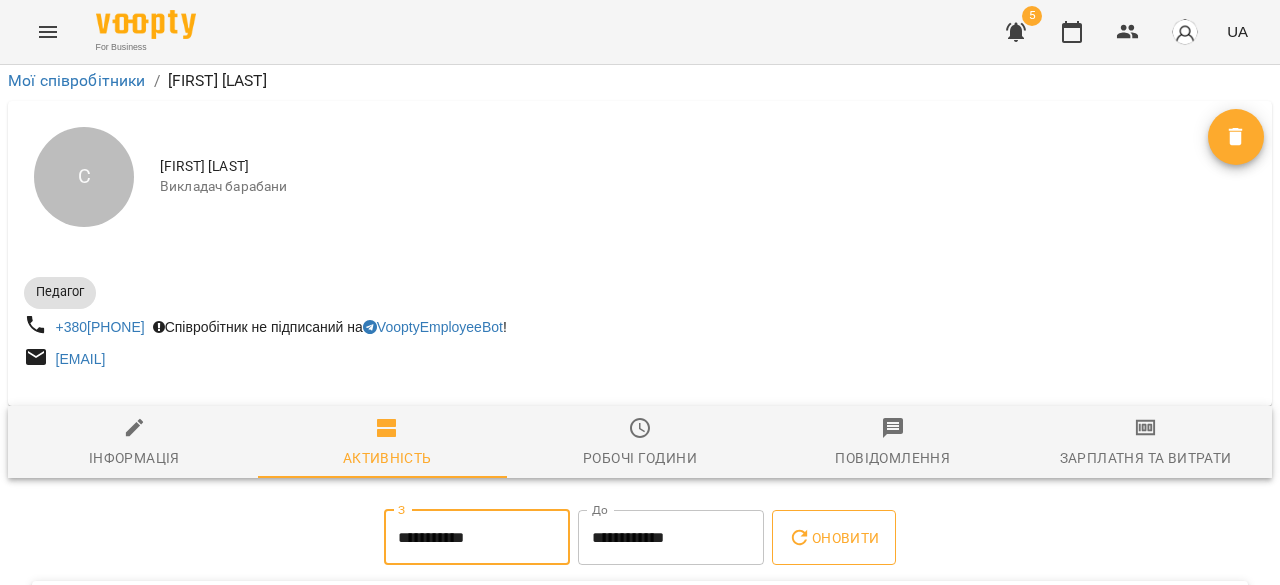 click on "Оновити" at bounding box center (833, 538) 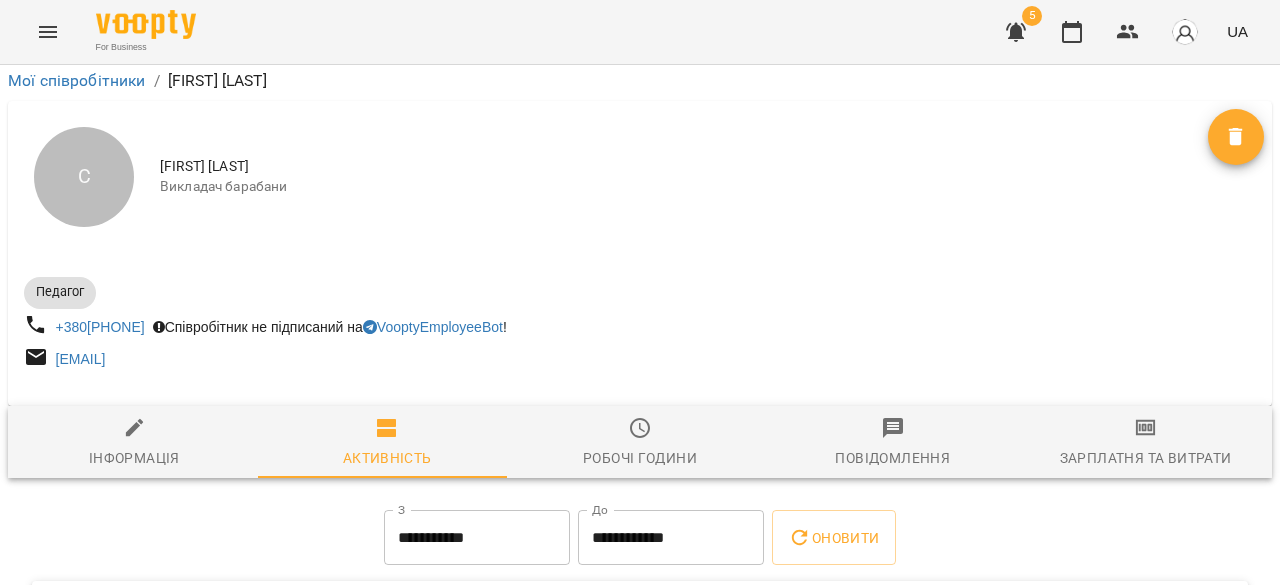 scroll, scrollTop: 278, scrollLeft: 0, axis: vertical 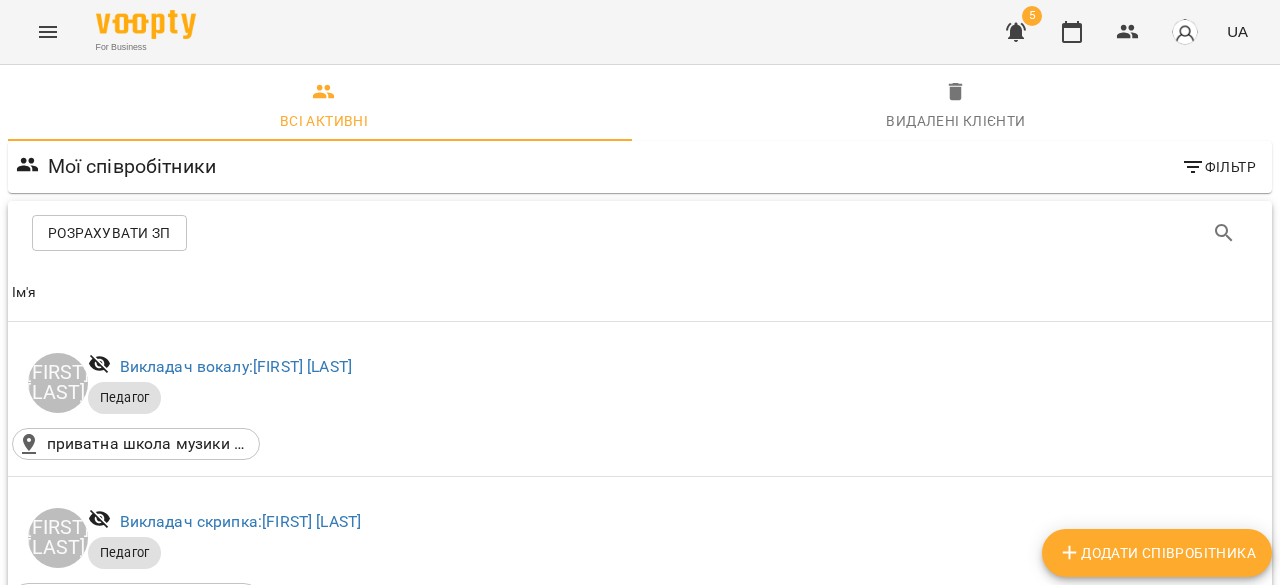 click on "Викладач Вокалу:  Дубина Аліна" at bounding box center [238, 1607] 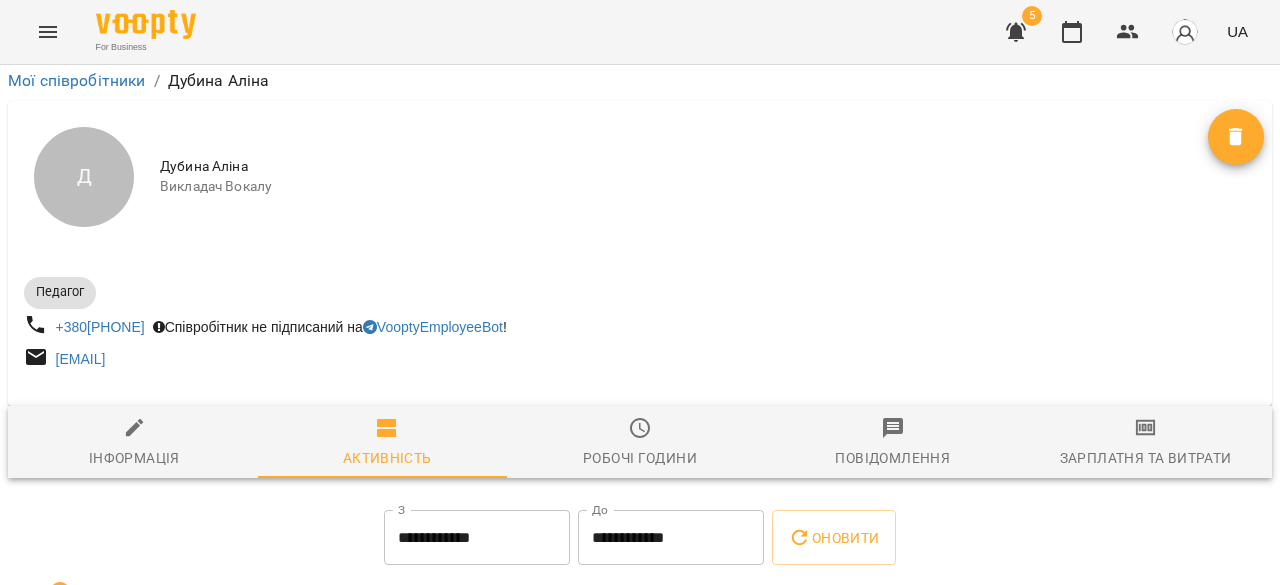 scroll, scrollTop: 200, scrollLeft: 0, axis: vertical 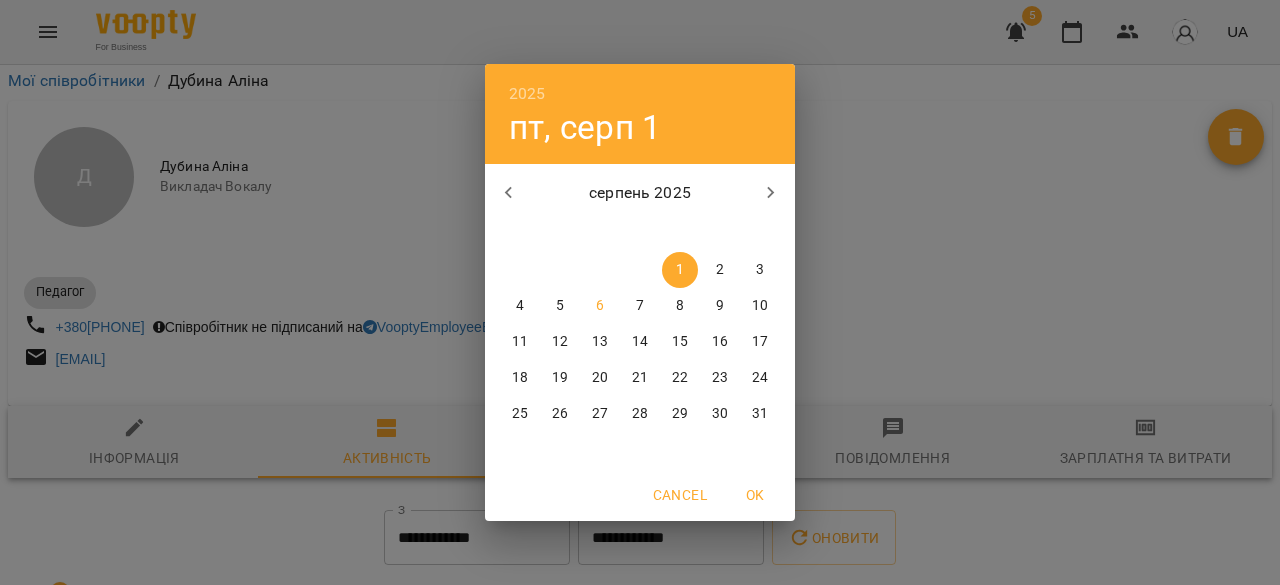 click 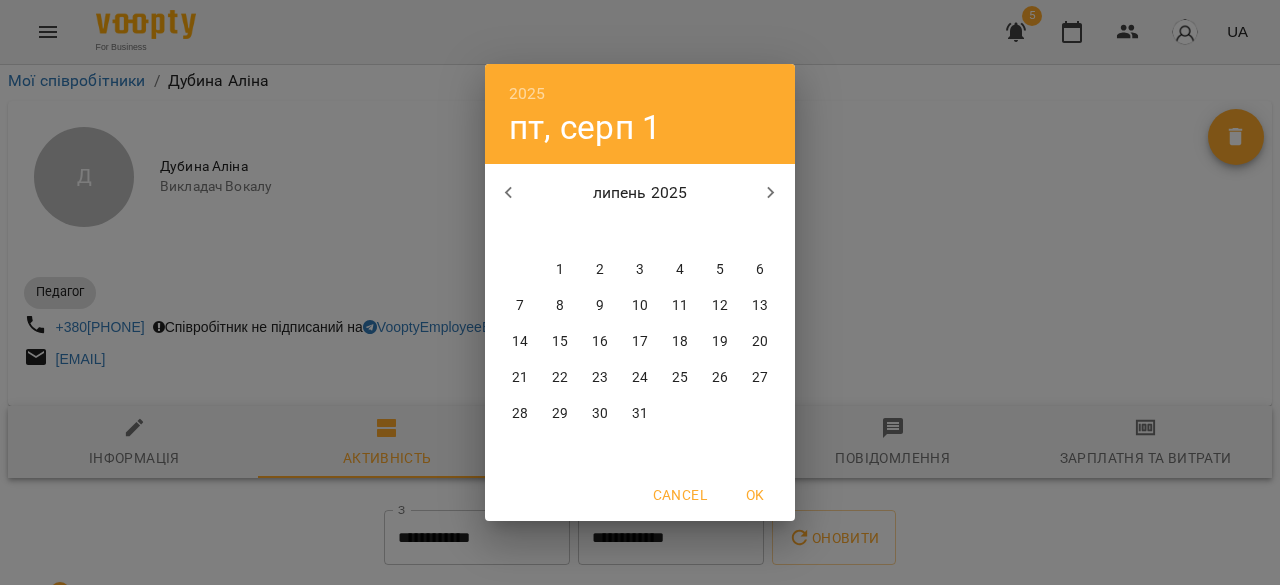 click on "1" at bounding box center (560, 270) 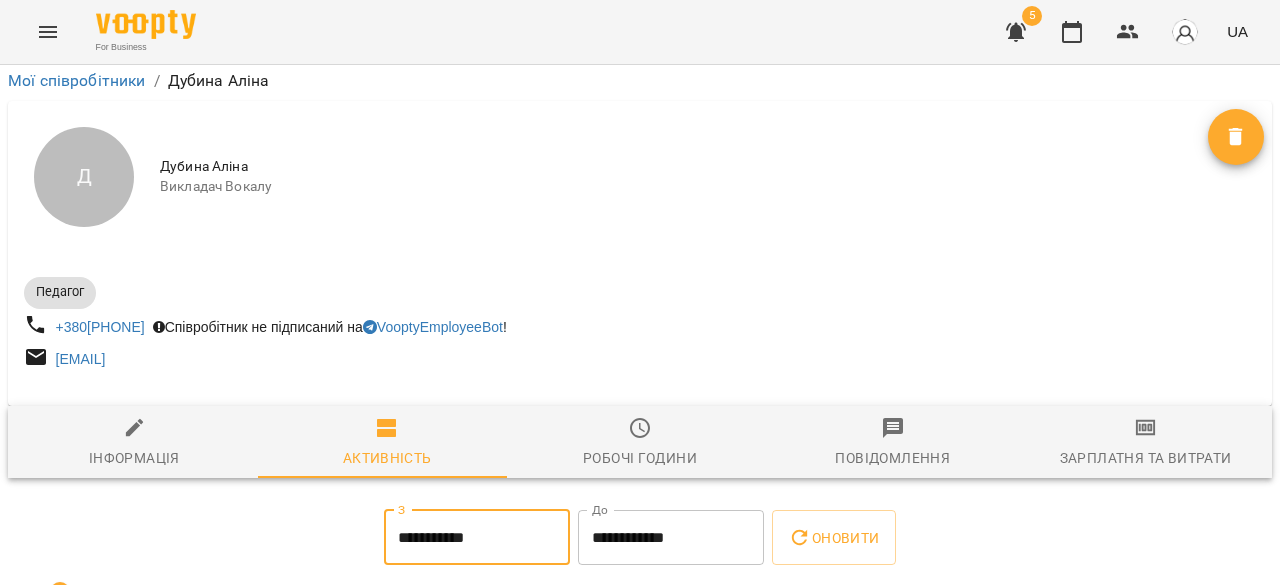 click on "**********" at bounding box center (671, 538) 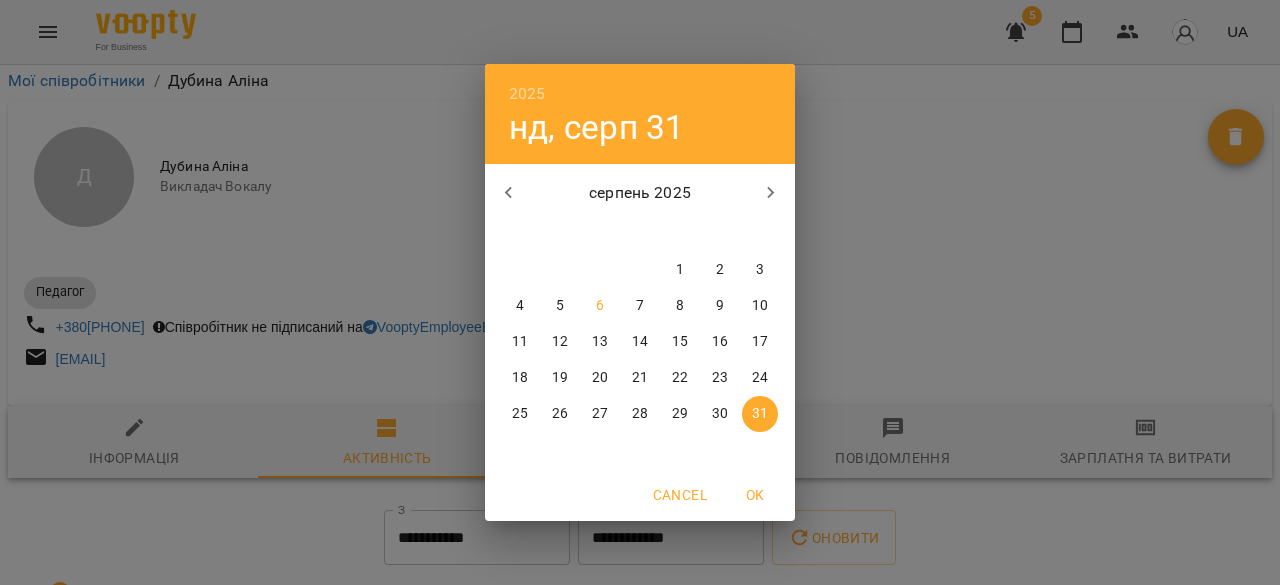 click 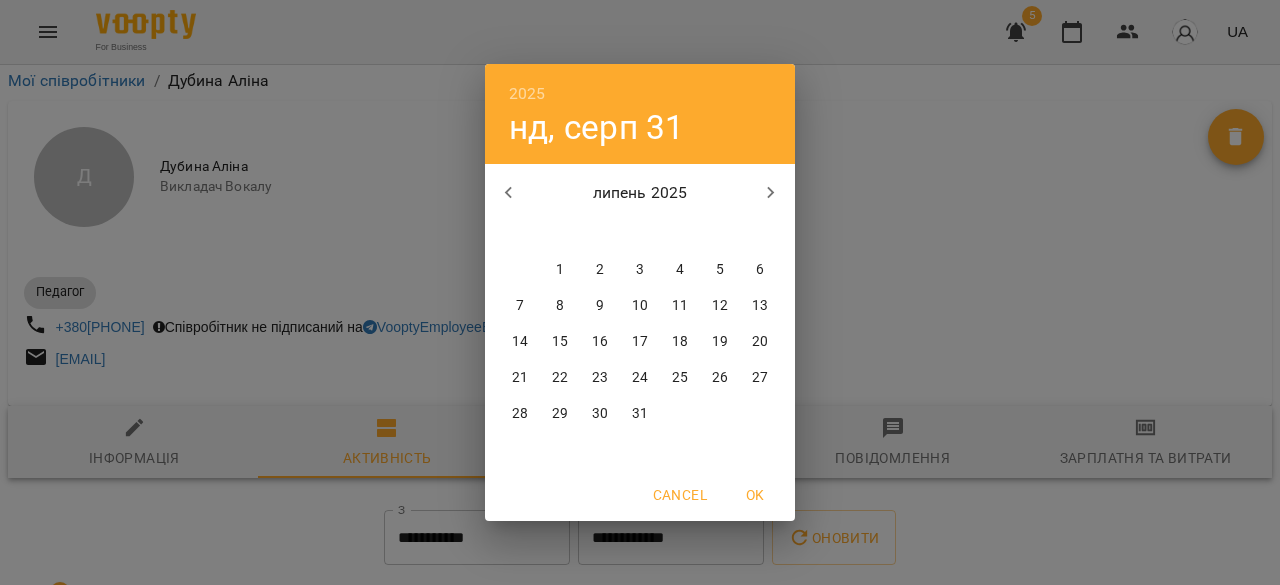click on "31" at bounding box center (640, 414) 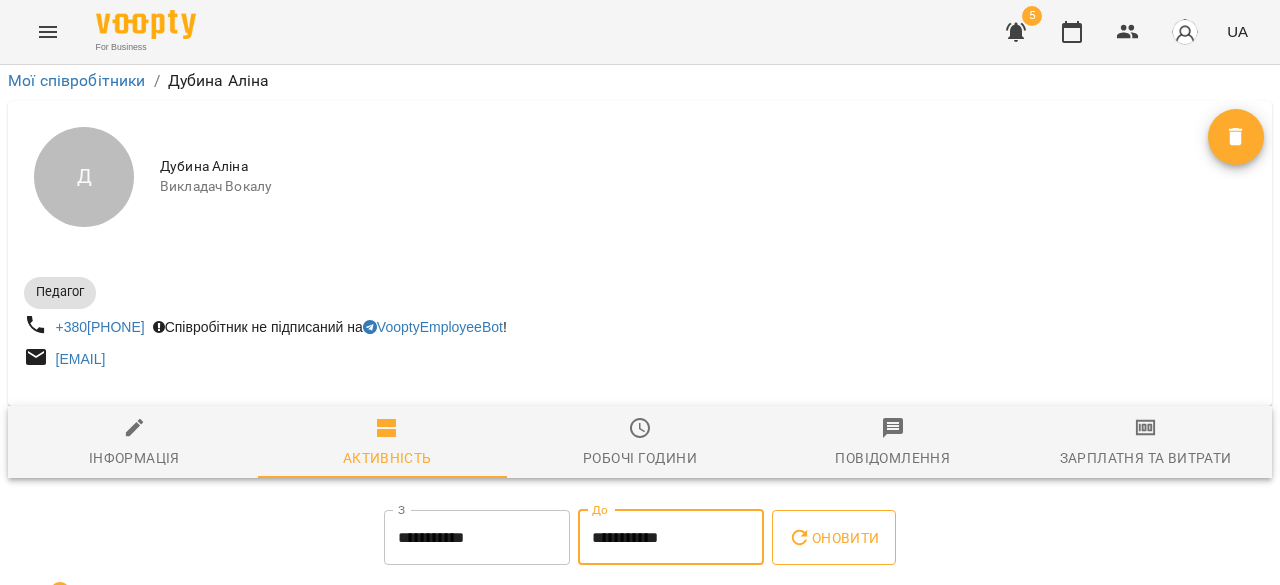 click on "Оновити" at bounding box center [833, 538] 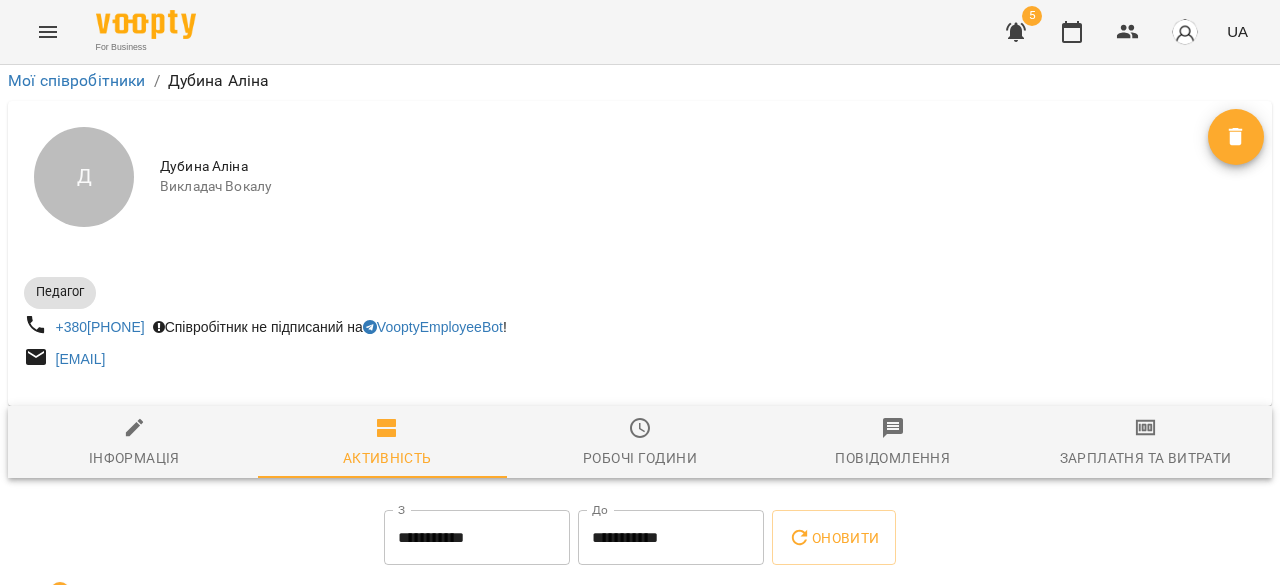 scroll, scrollTop: 1250, scrollLeft: 0, axis: vertical 